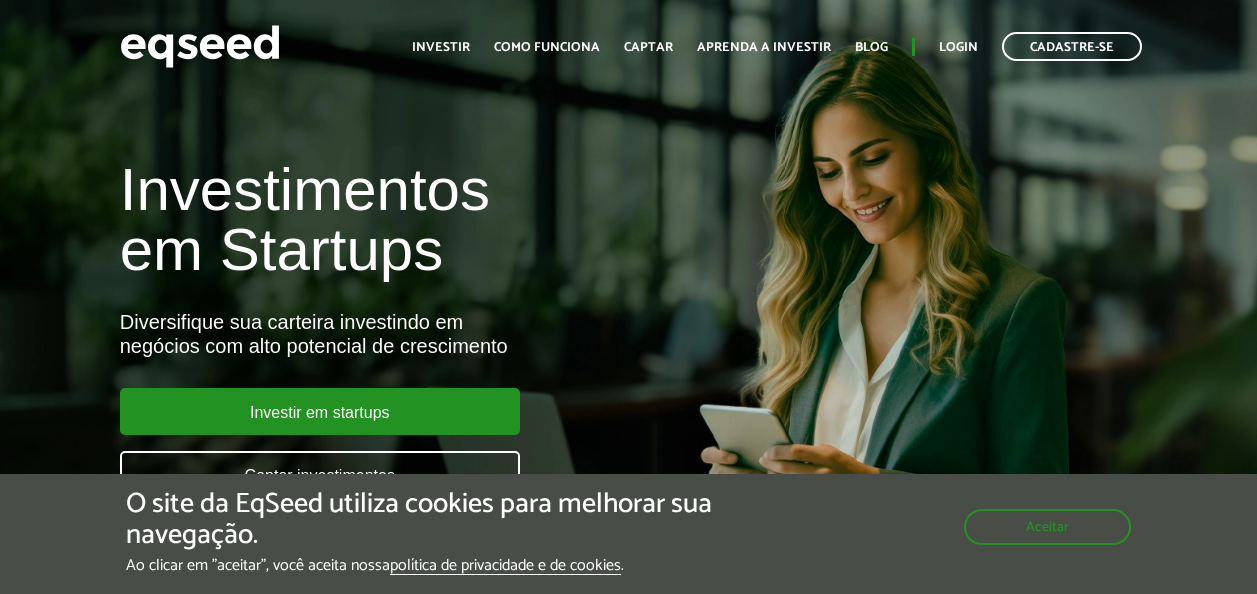 scroll, scrollTop: 0, scrollLeft: 0, axis: both 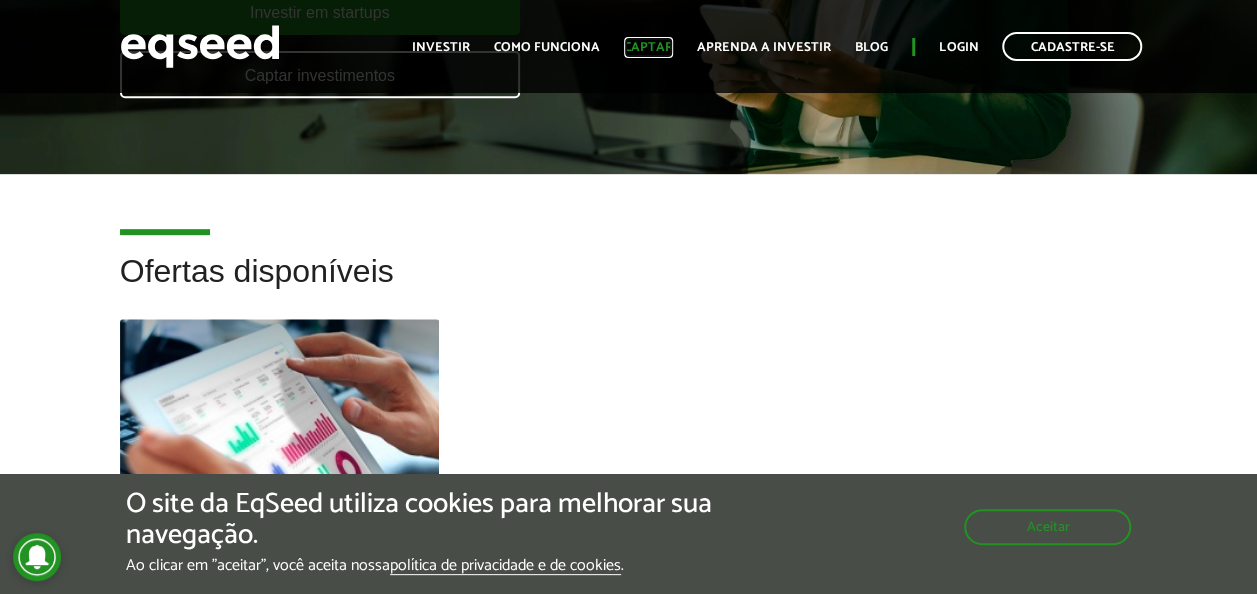 click on "Captar" at bounding box center (648, 47) 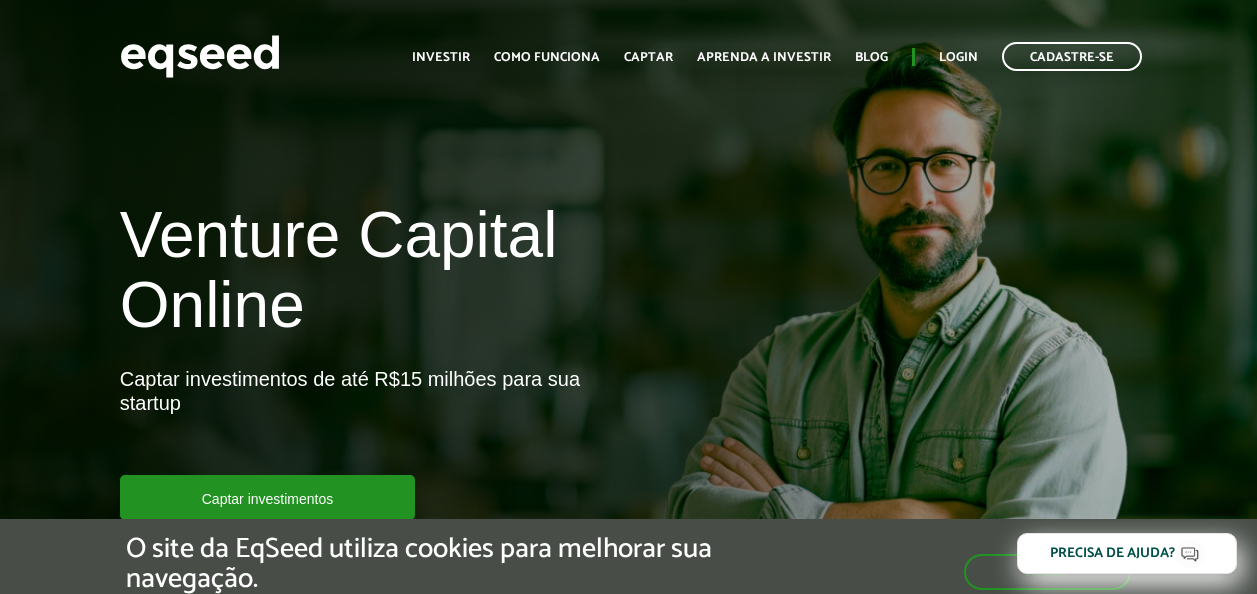 scroll, scrollTop: 0, scrollLeft: 0, axis: both 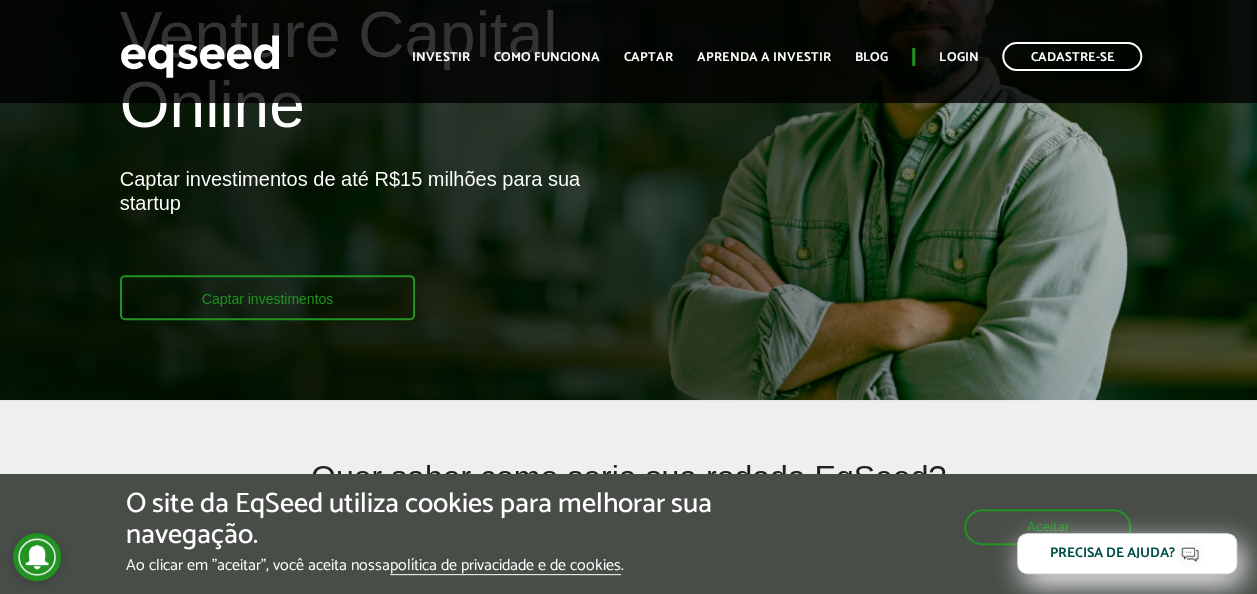 click on "Captar investimentos" at bounding box center (268, 297) 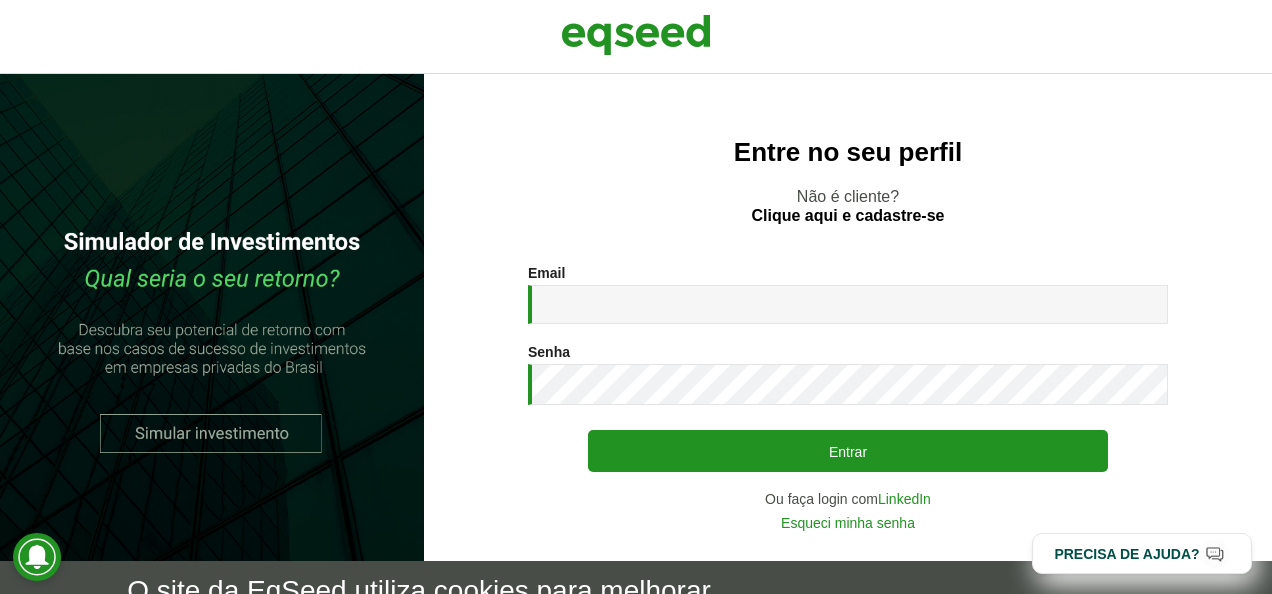 scroll, scrollTop: 0, scrollLeft: 0, axis: both 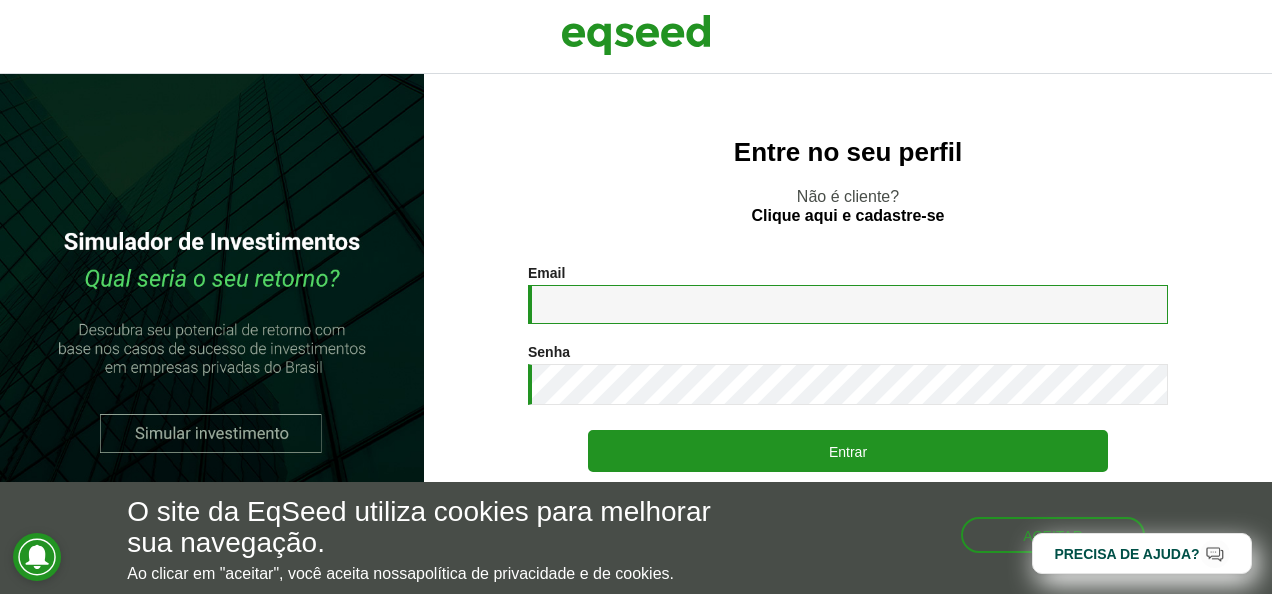 click on "Email  *" at bounding box center (848, 304) 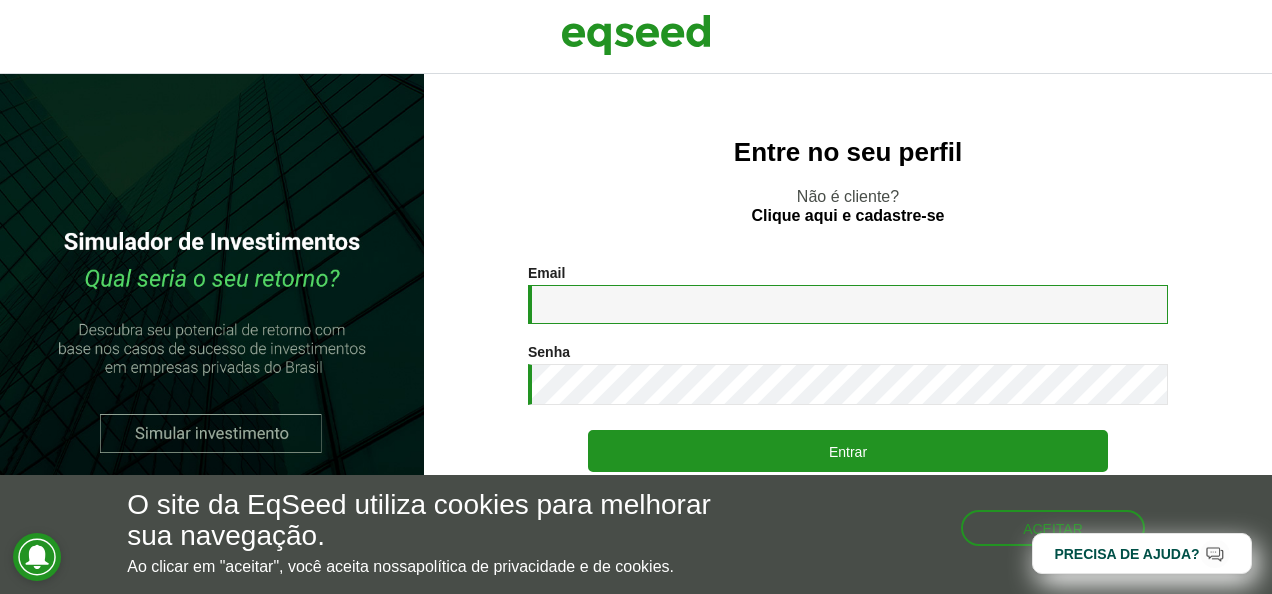 type on "**********" 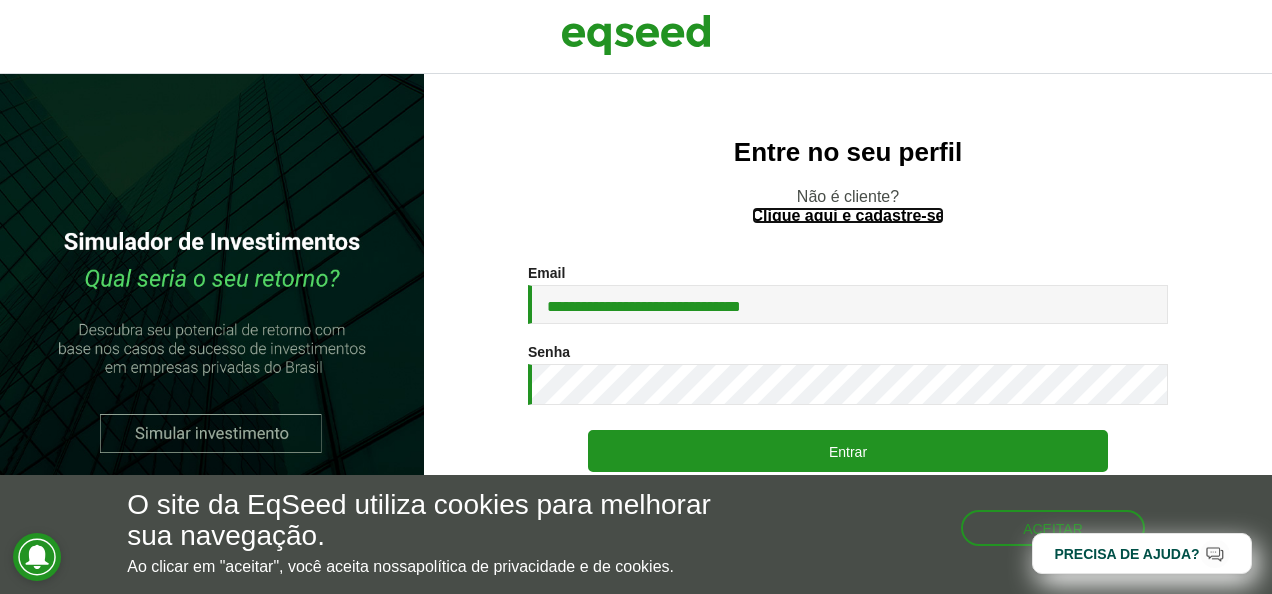 click on "Clique aqui e cadastre-se" at bounding box center [848, 216] 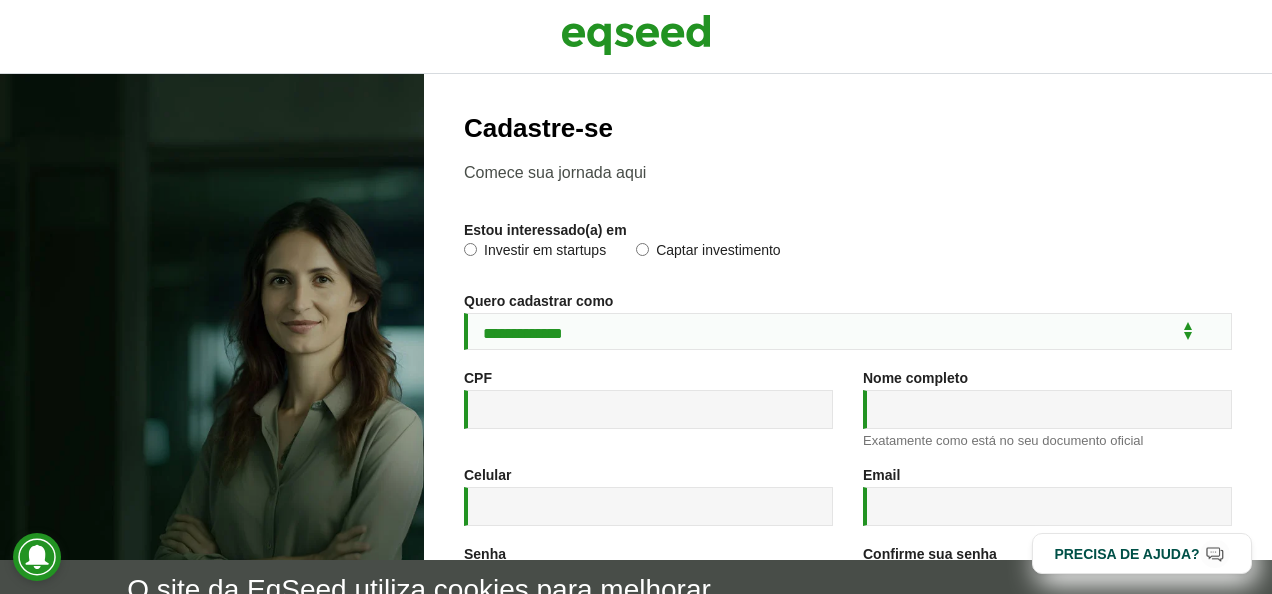 scroll, scrollTop: 0, scrollLeft: 0, axis: both 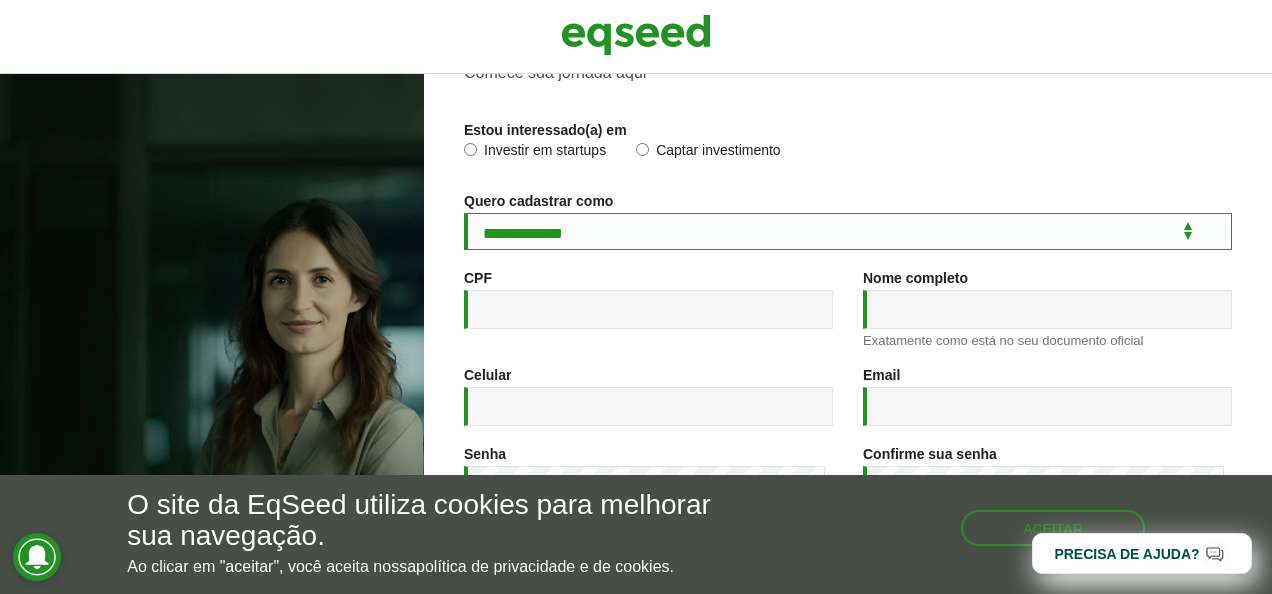 click on "**********" at bounding box center [848, 231] 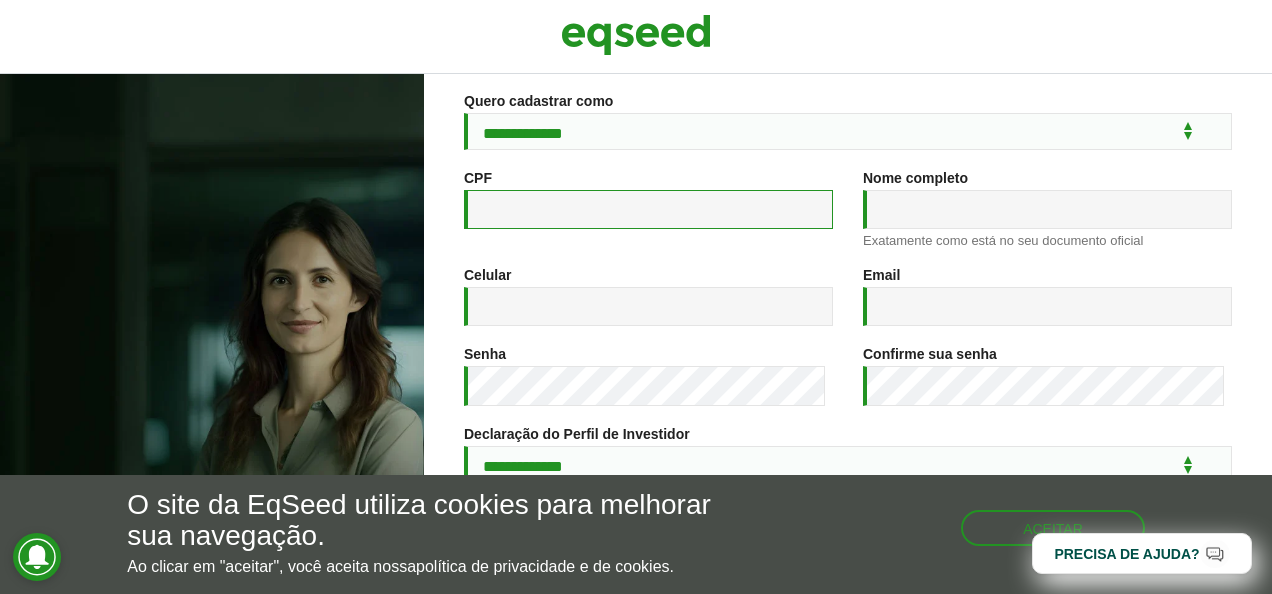 click on "CPF  *" at bounding box center (648, 209) 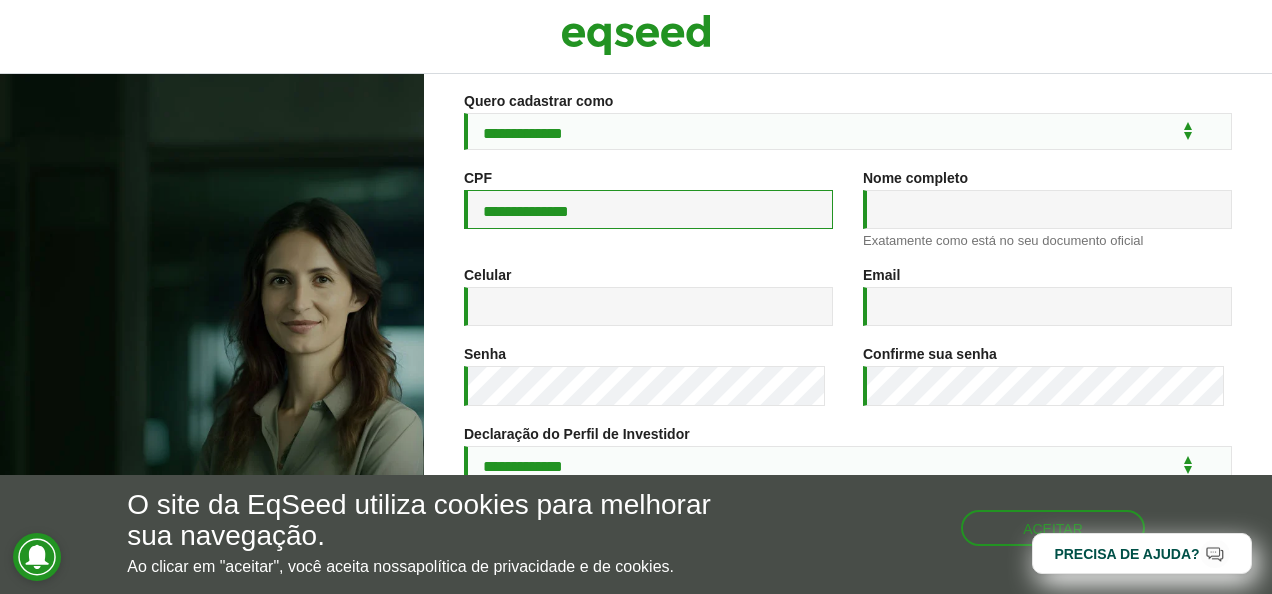 type on "**********" 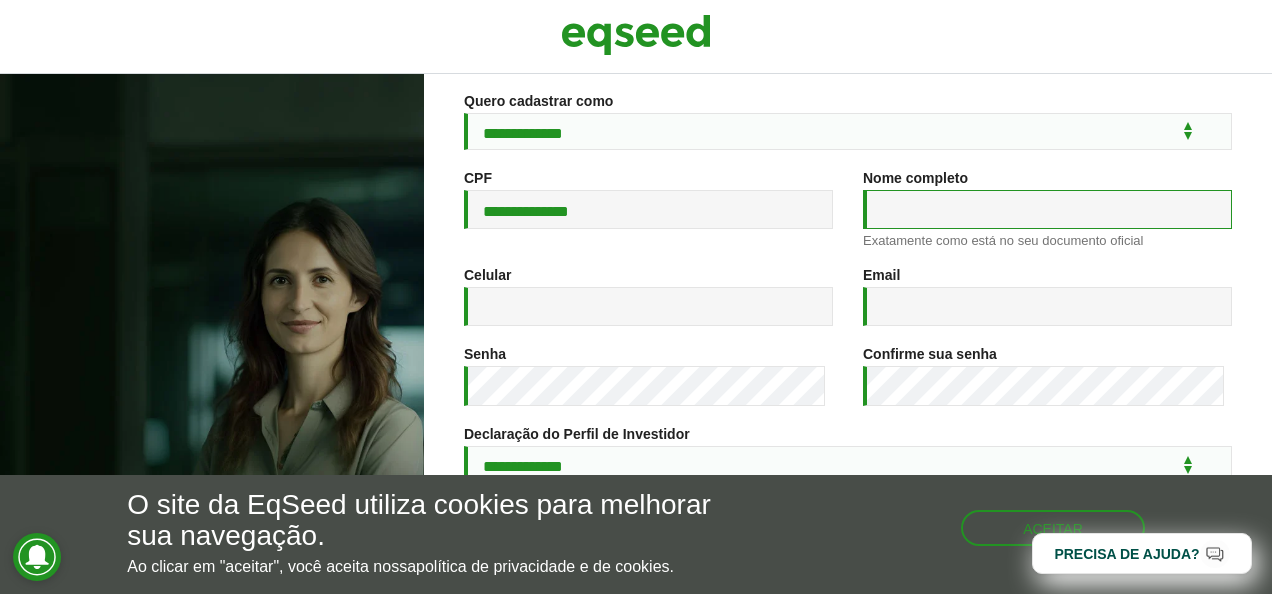 click on "Nome completo  *" at bounding box center (1047, 209) 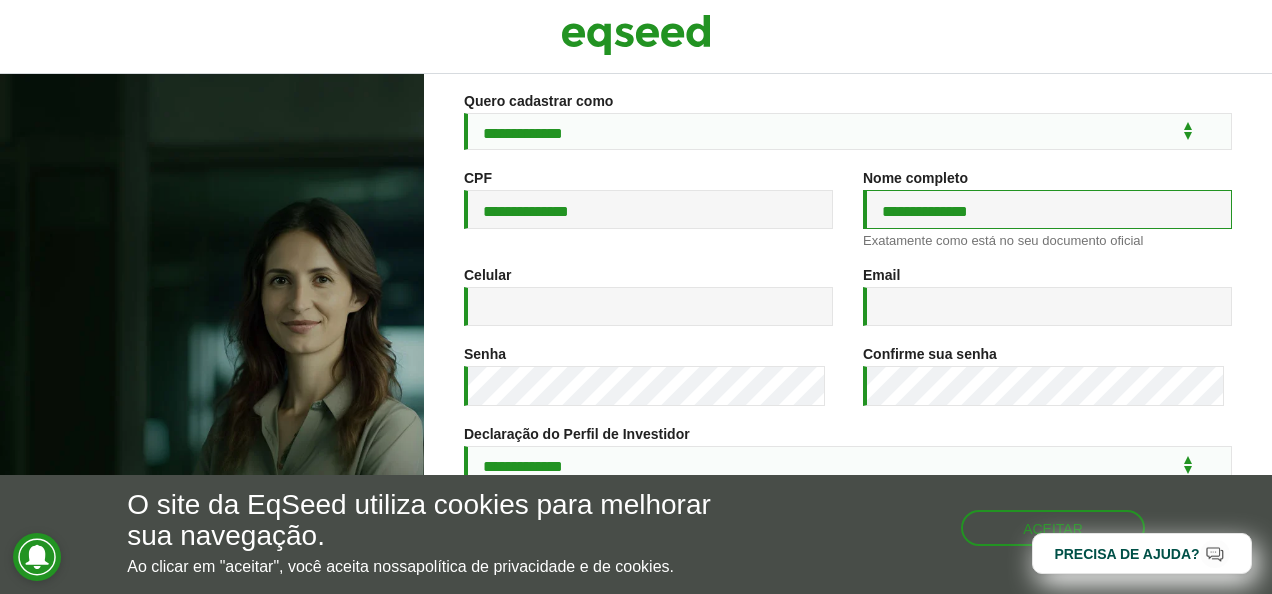 type on "**********" 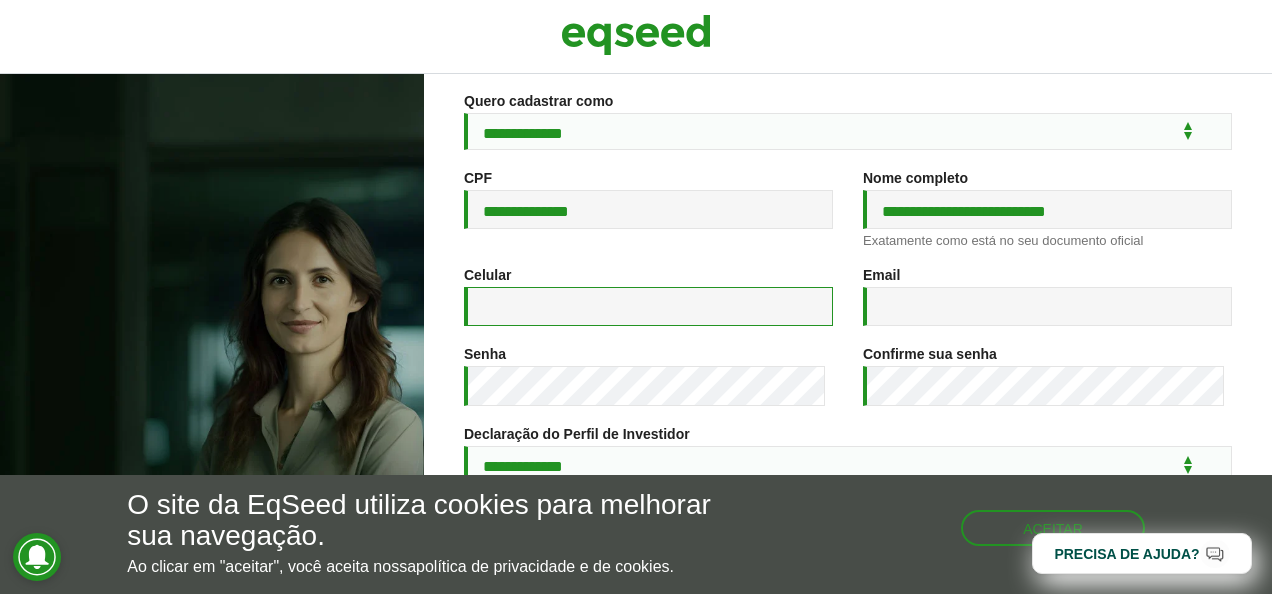 type on "**********" 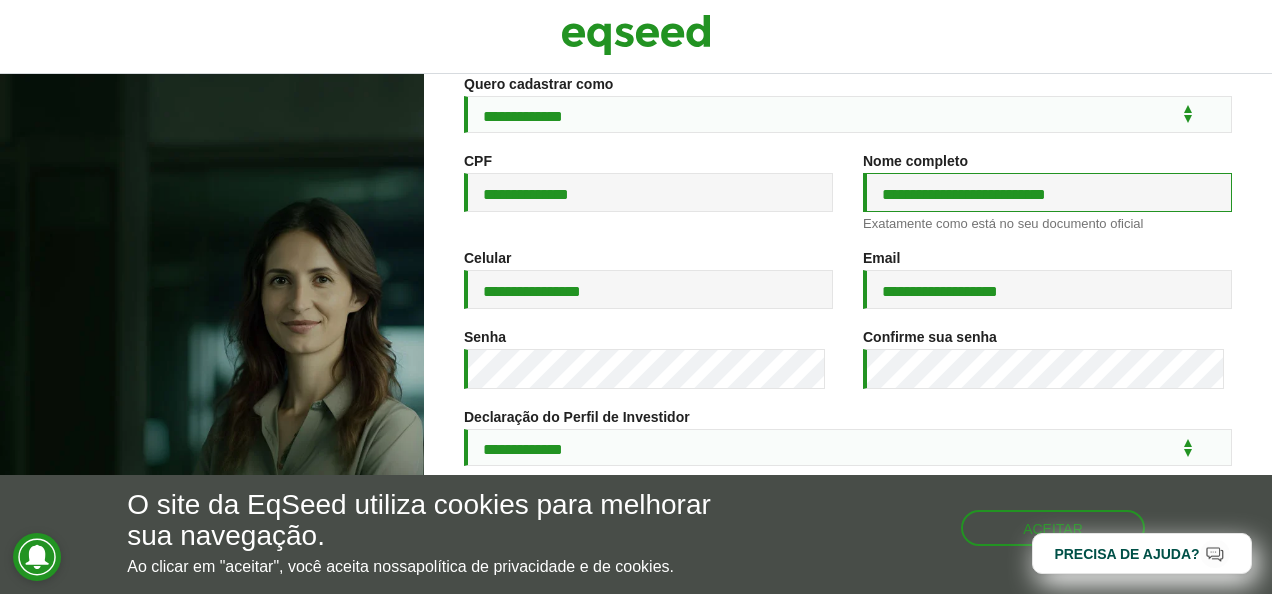 scroll, scrollTop: 200, scrollLeft: 0, axis: vertical 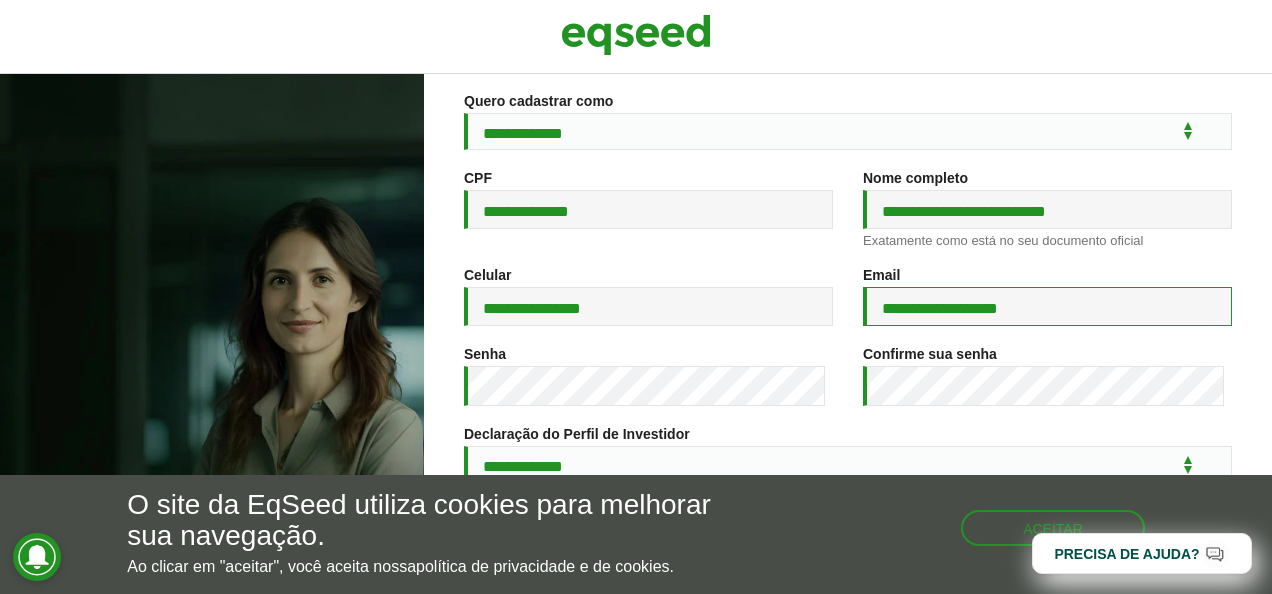 drag, startPoint x: 1053, startPoint y: 317, endPoint x: 870, endPoint y: 312, distance: 183.0683 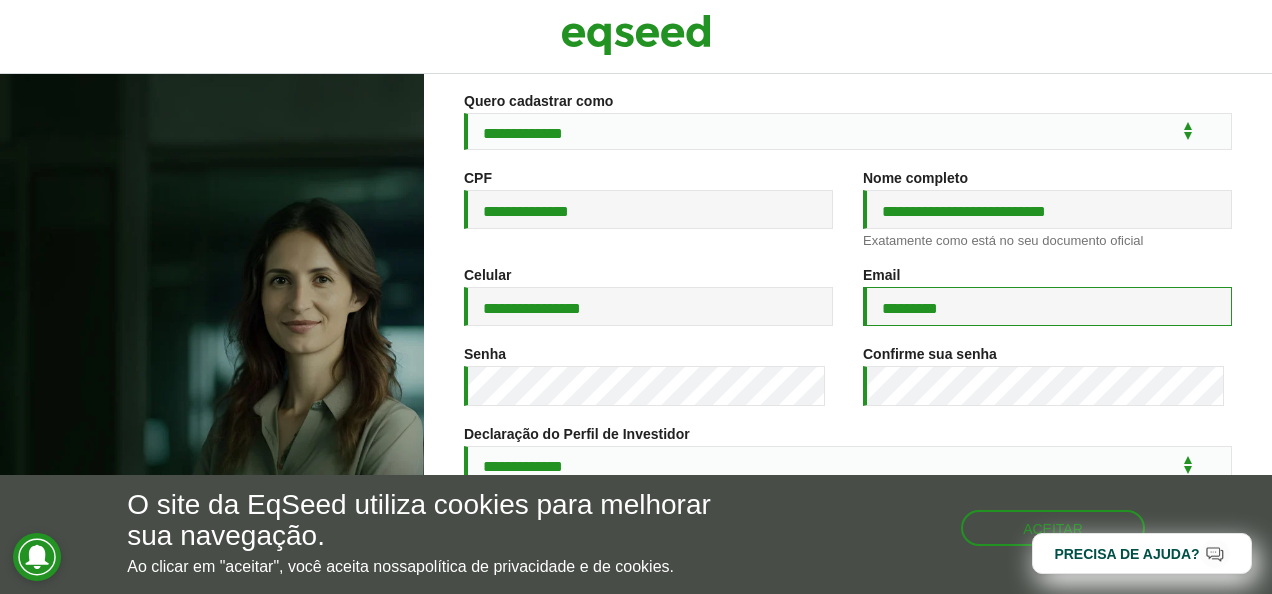 type on "**********" 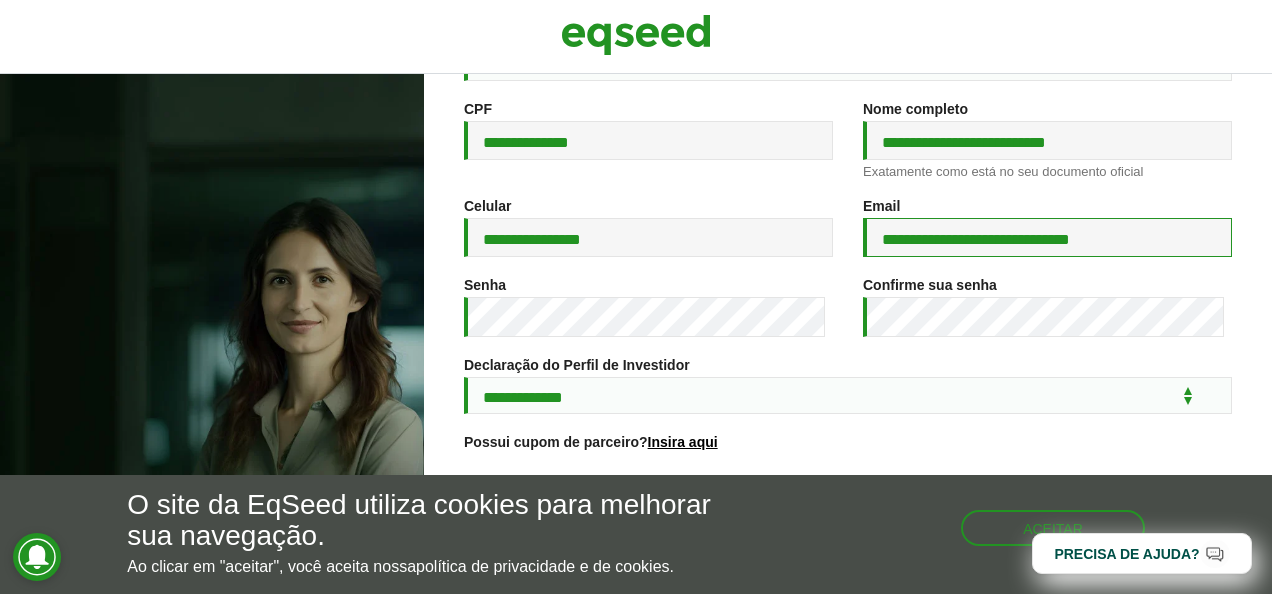 scroll, scrollTop: 300, scrollLeft: 0, axis: vertical 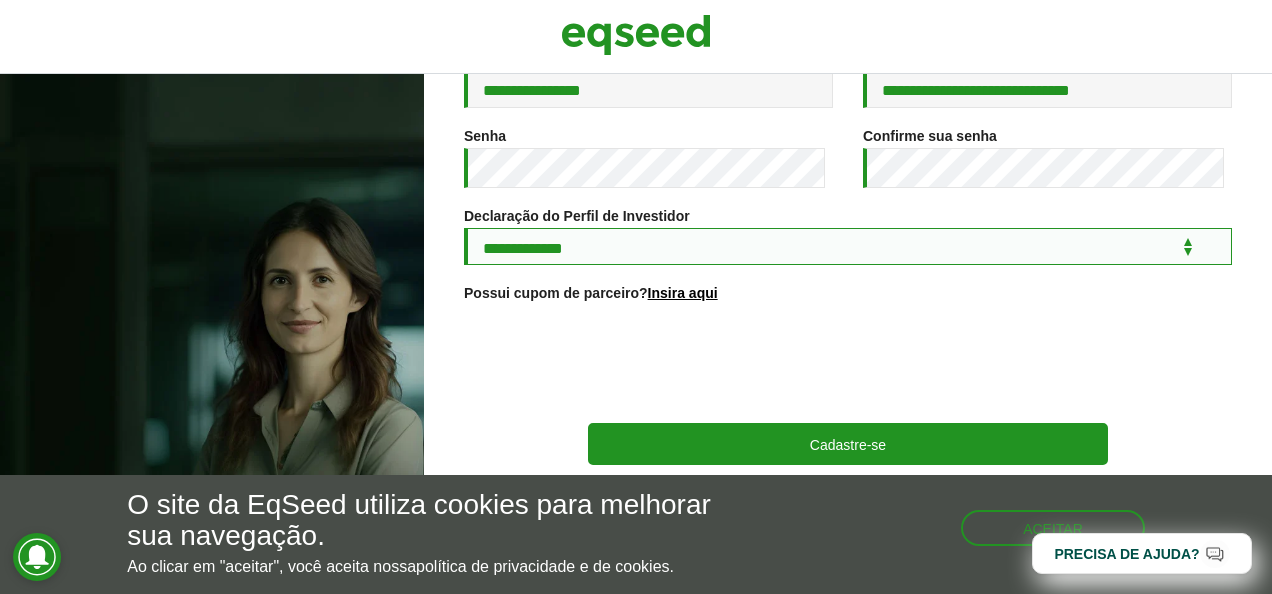 click on "**********" at bounding box center [848, 246] 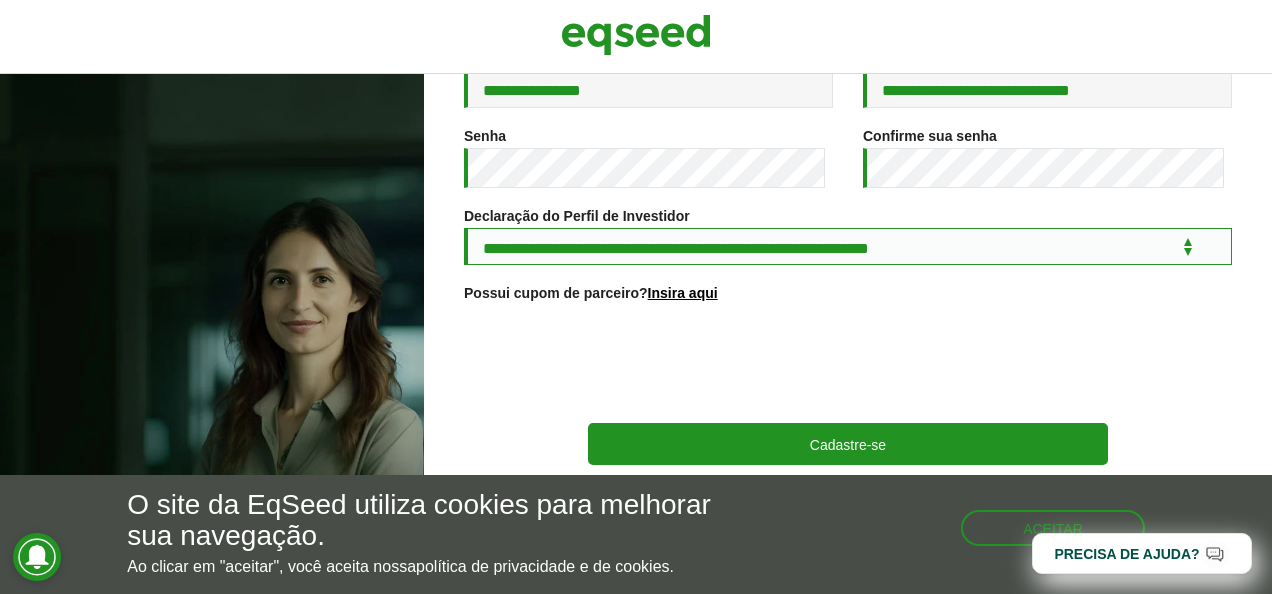 click on "**********" at bounding box center (848, 246) 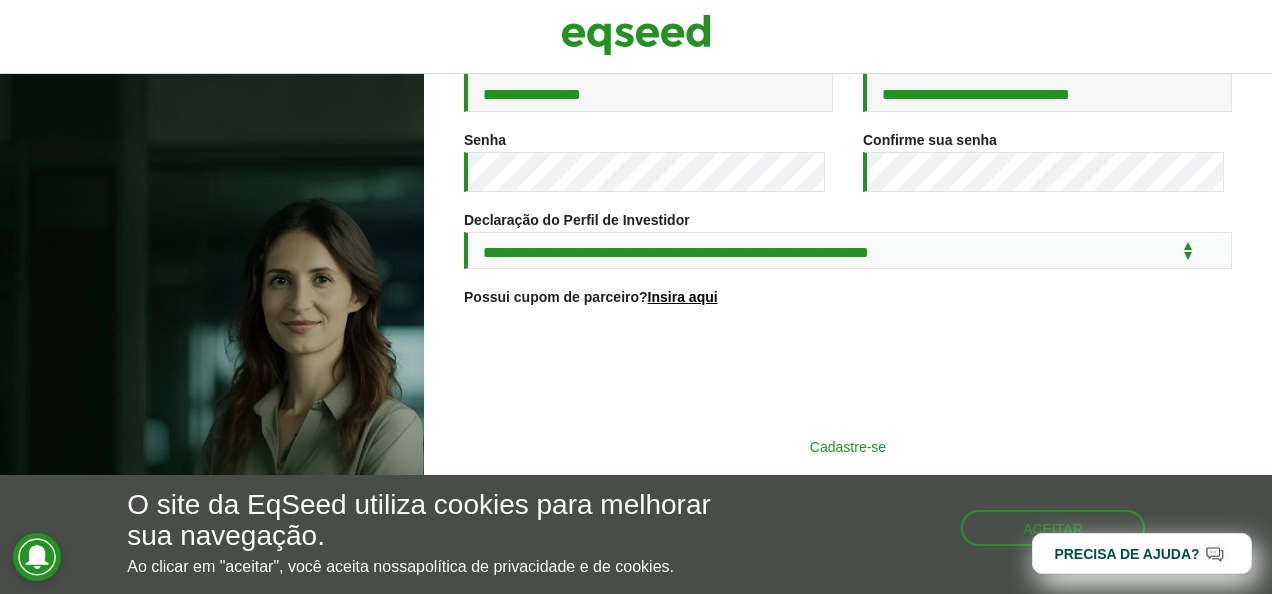 scroll, scrollTop: 426, scrollLeft: 0, axis: vertical 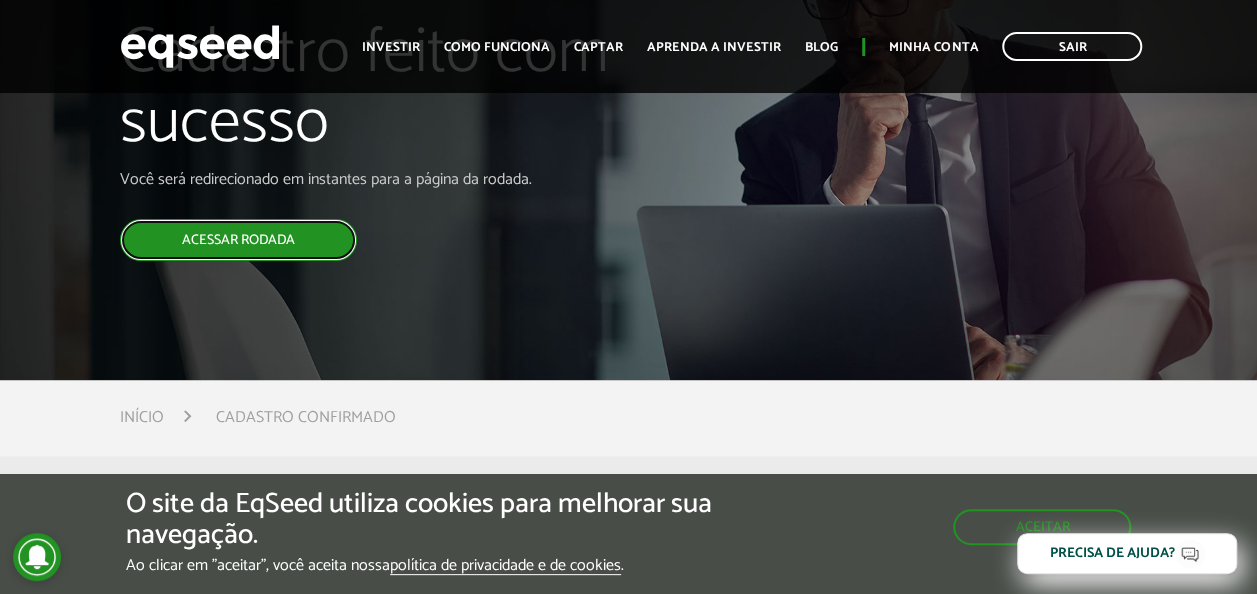 click on "Acessar rodada" at bounding box center [238, 240] 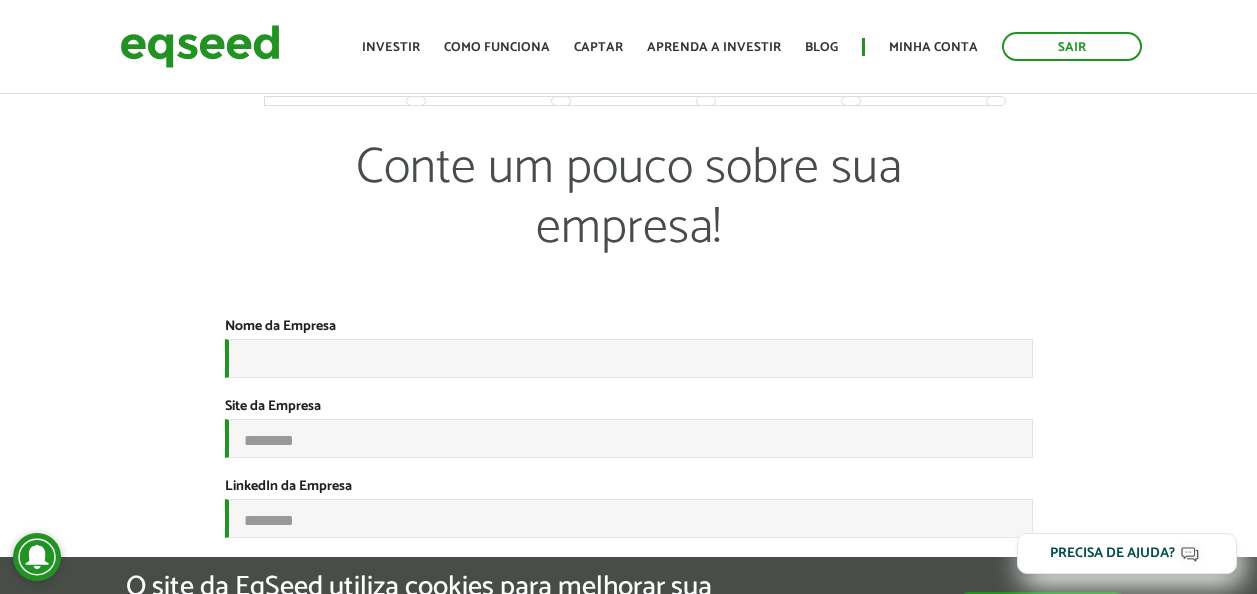 scroll, scrollTop: 0, scrollLeft: 0, axis: both 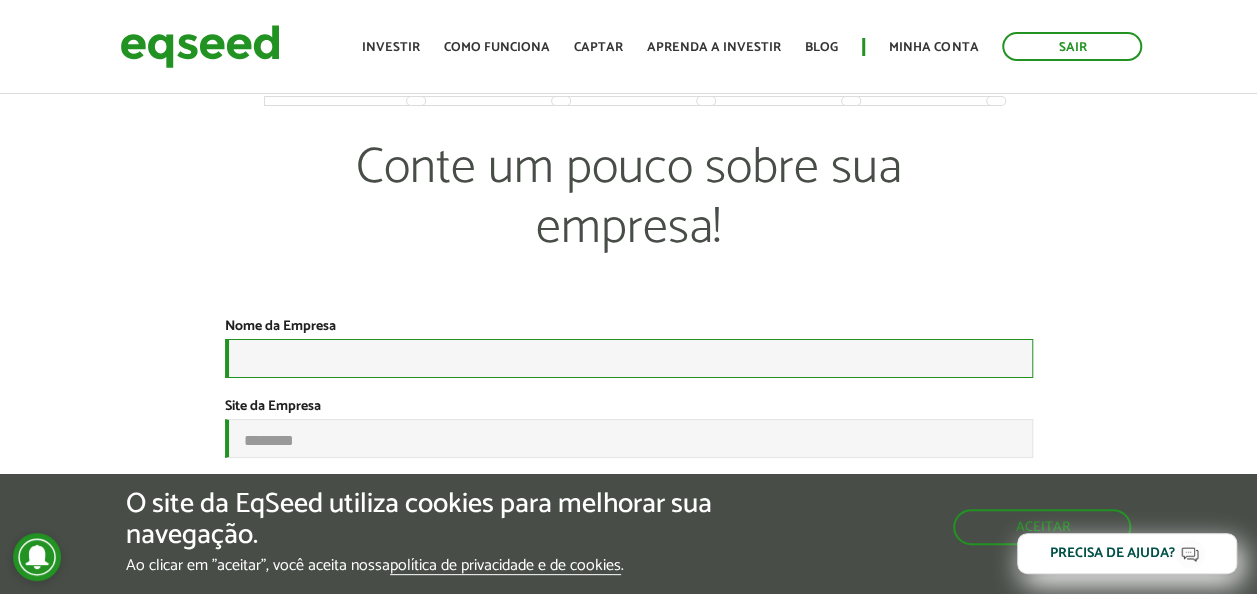 click on "Nome da Empresa  *" at bounding box center (629, 358) 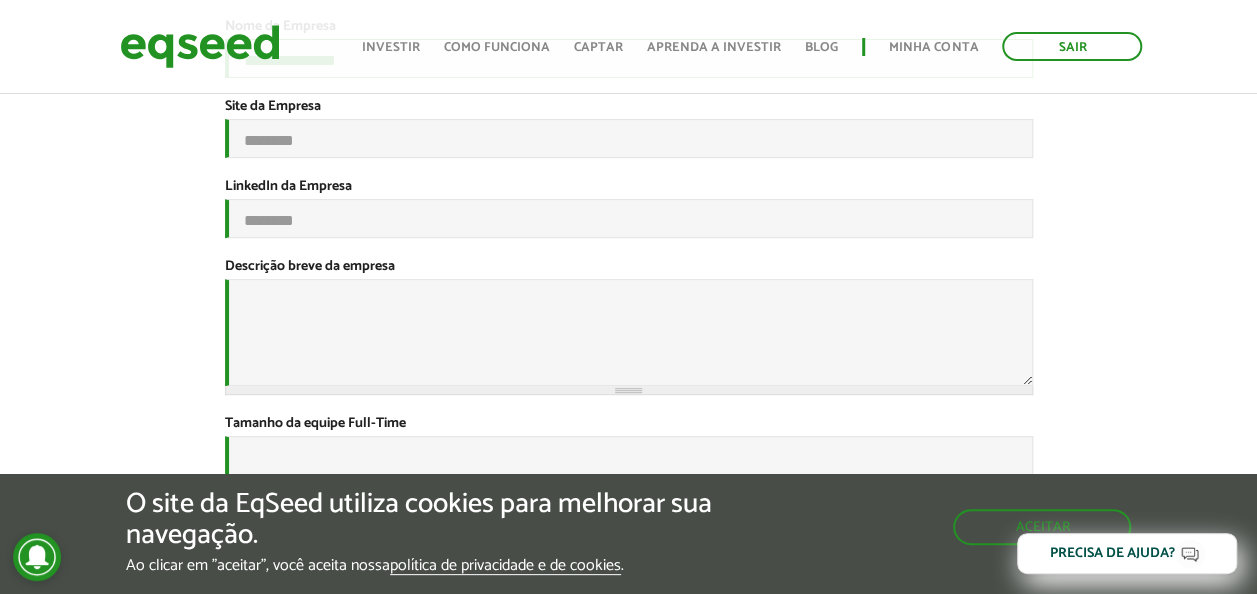 scroll, scrollTop: 200, scrollLeft: 0, axis: vertical 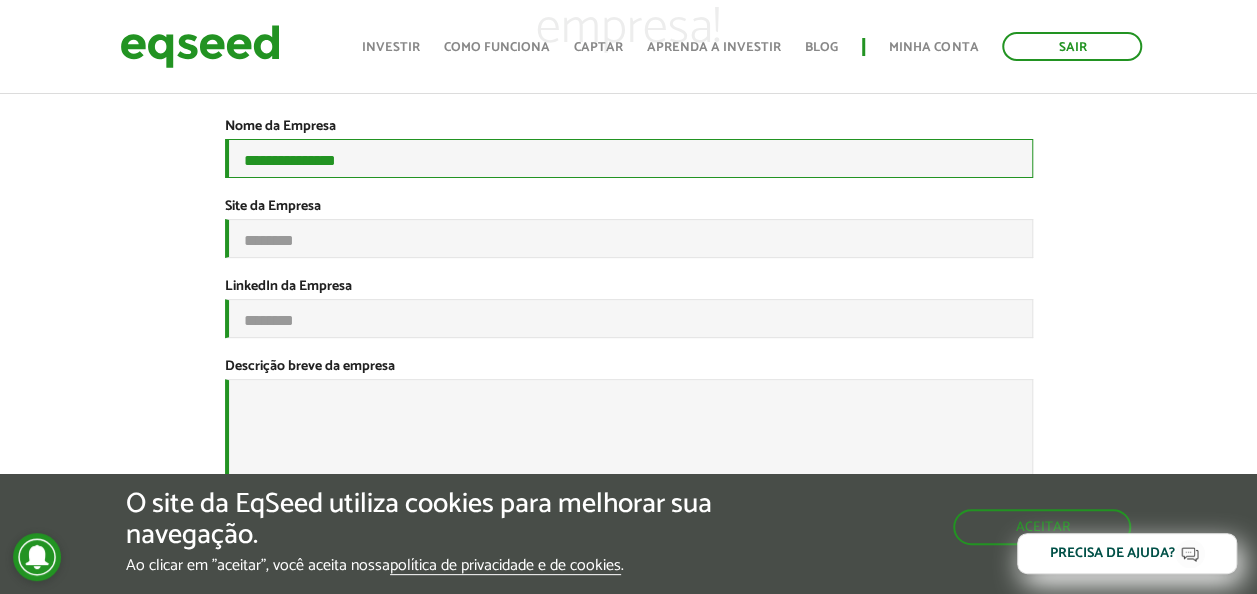 type on "**********" 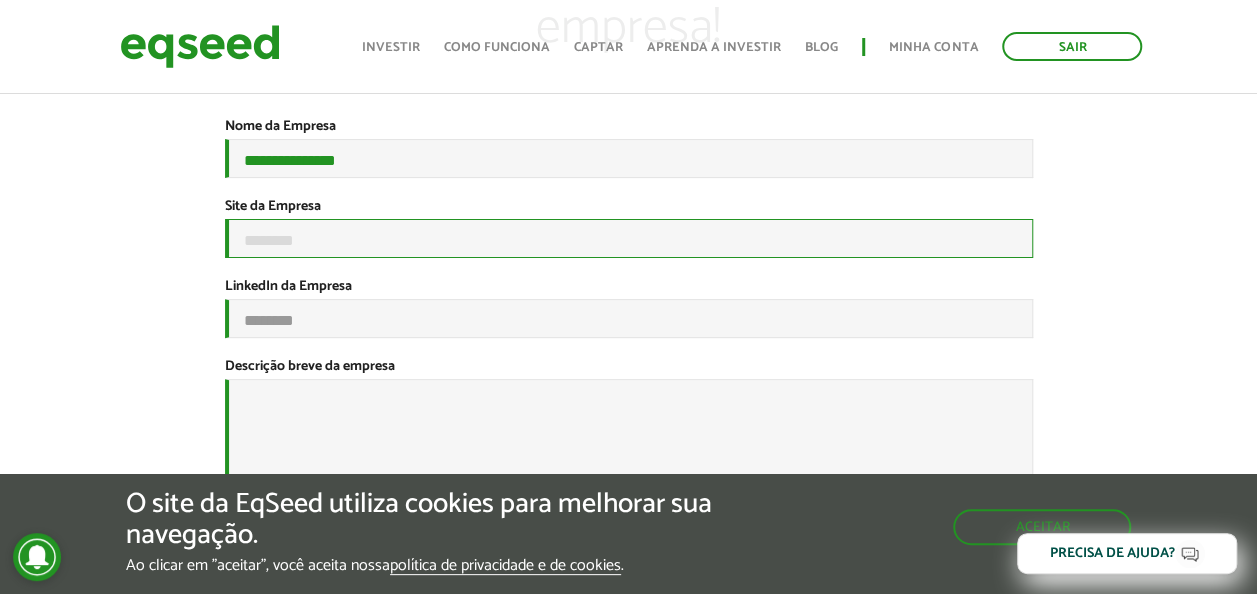 click on "Site da Empresa" at bounding box center (629, 238) 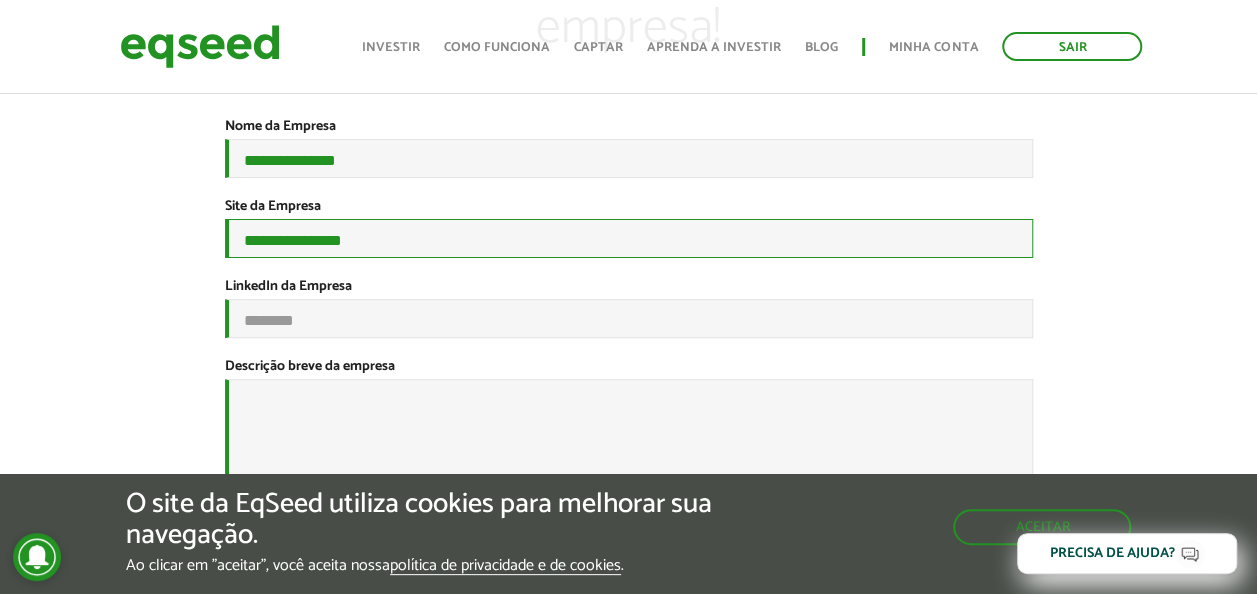 type on "**********" 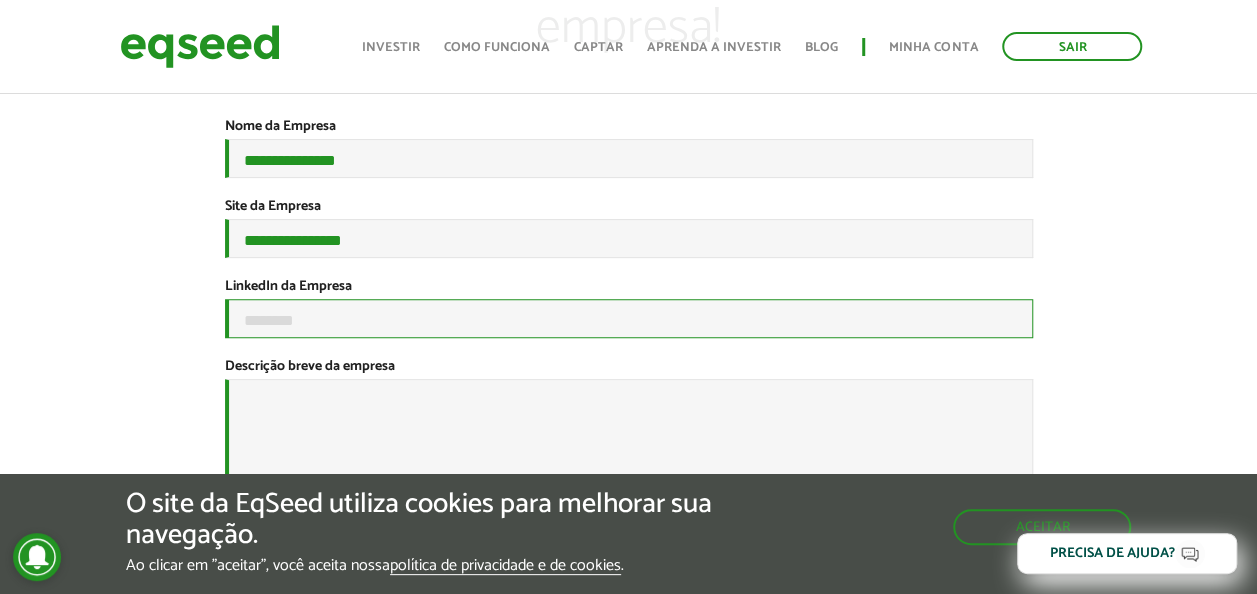 click on "LinkedIn da Empresa" at bounding box center (629, 318) 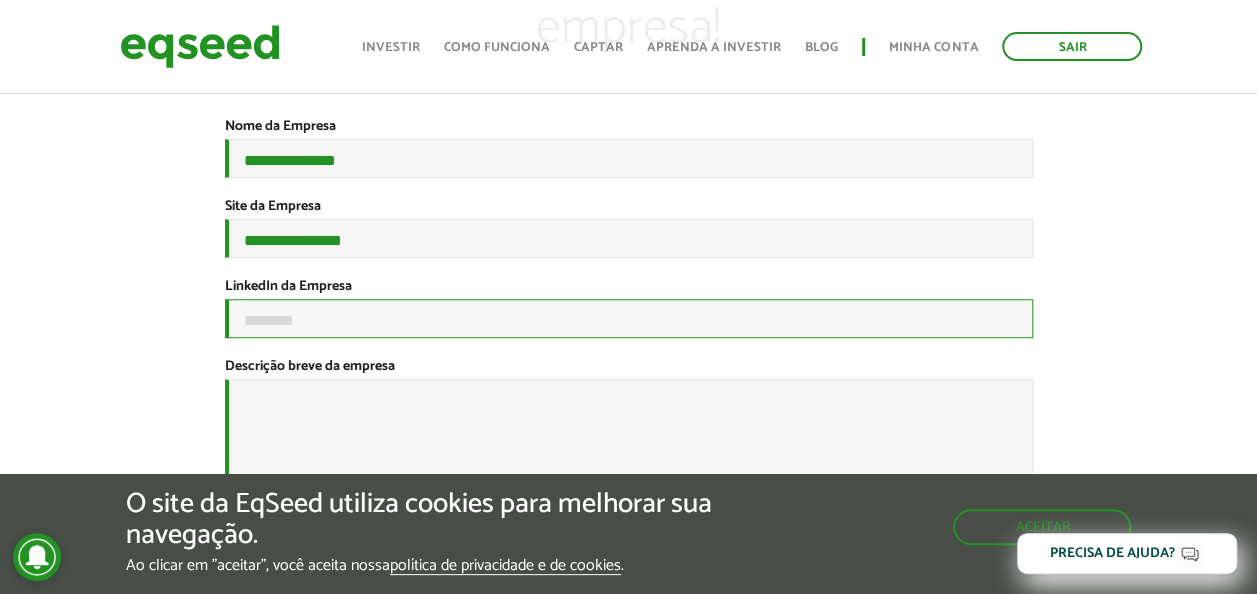 paste on "**********" 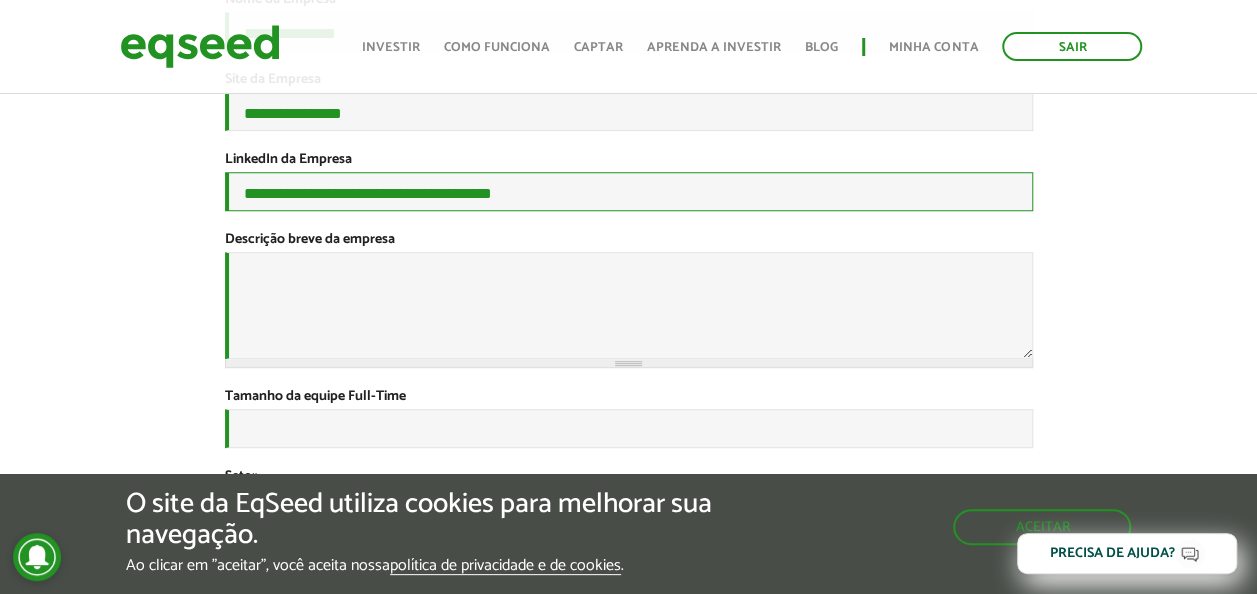 scroll, scrollTop: 400, scrollLeft: 0, axis: vertical 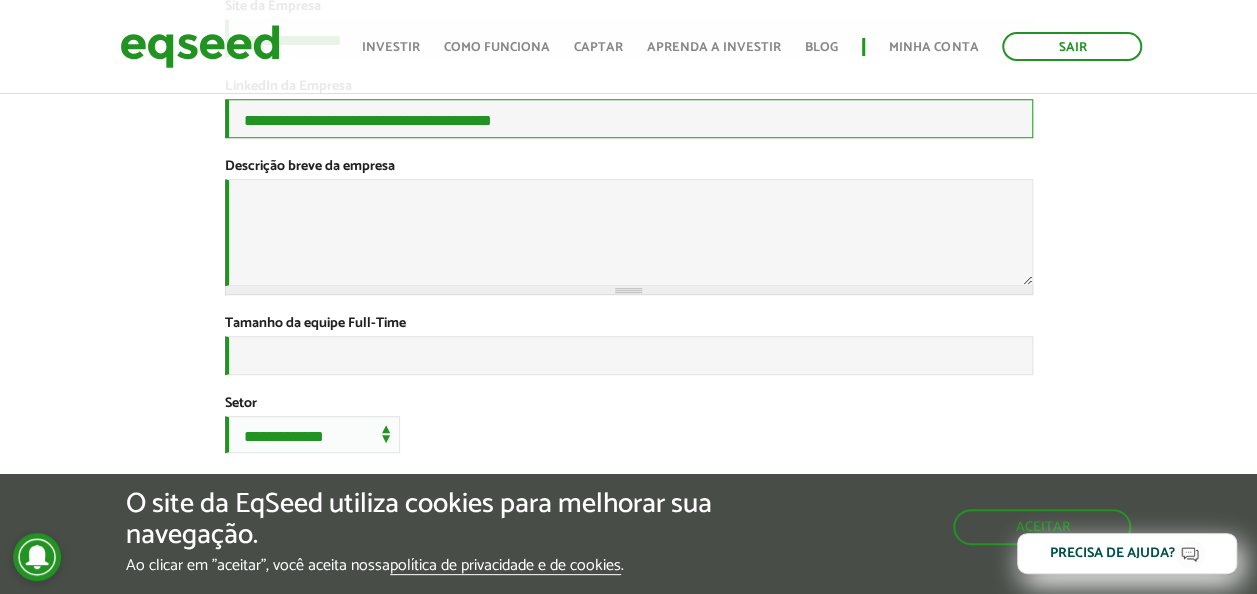 type on "**********" 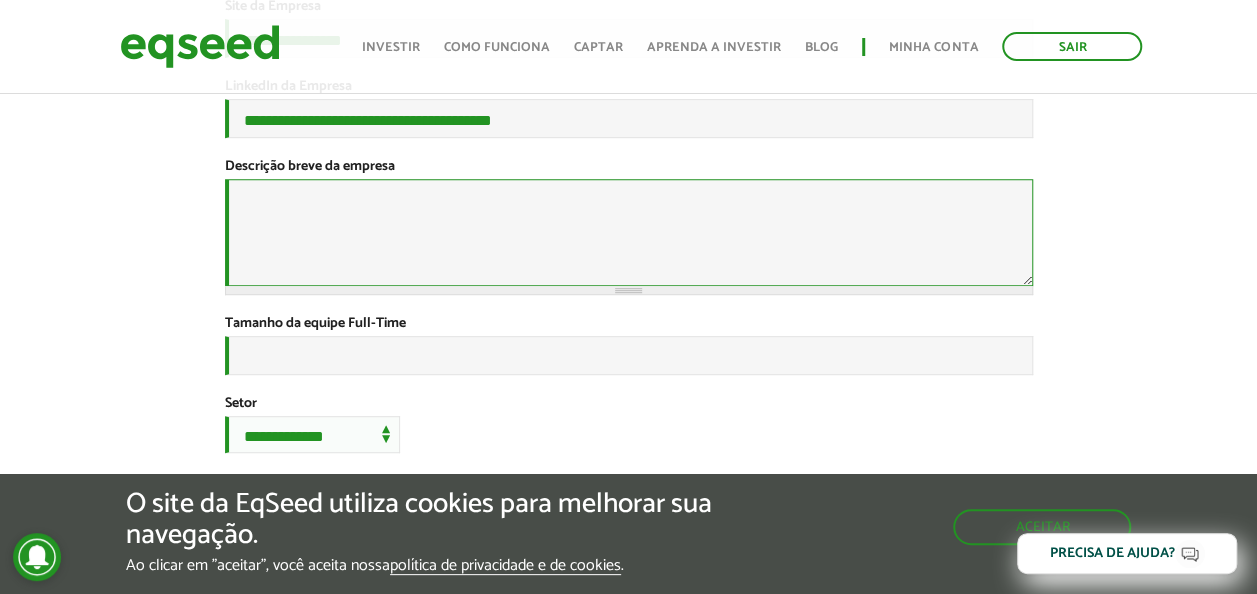 click on "Descrição breve da empresa  *" at bounding box center (629, 232) 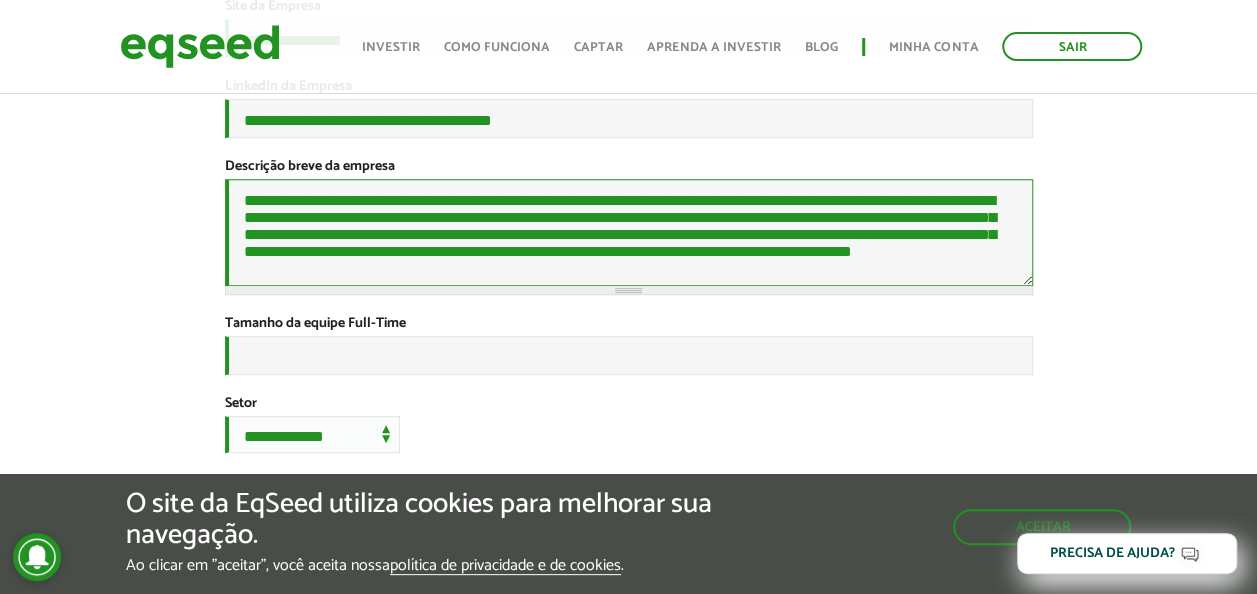 scroll, scrollTop: 600, scrollLeft: 0, axis: vertical 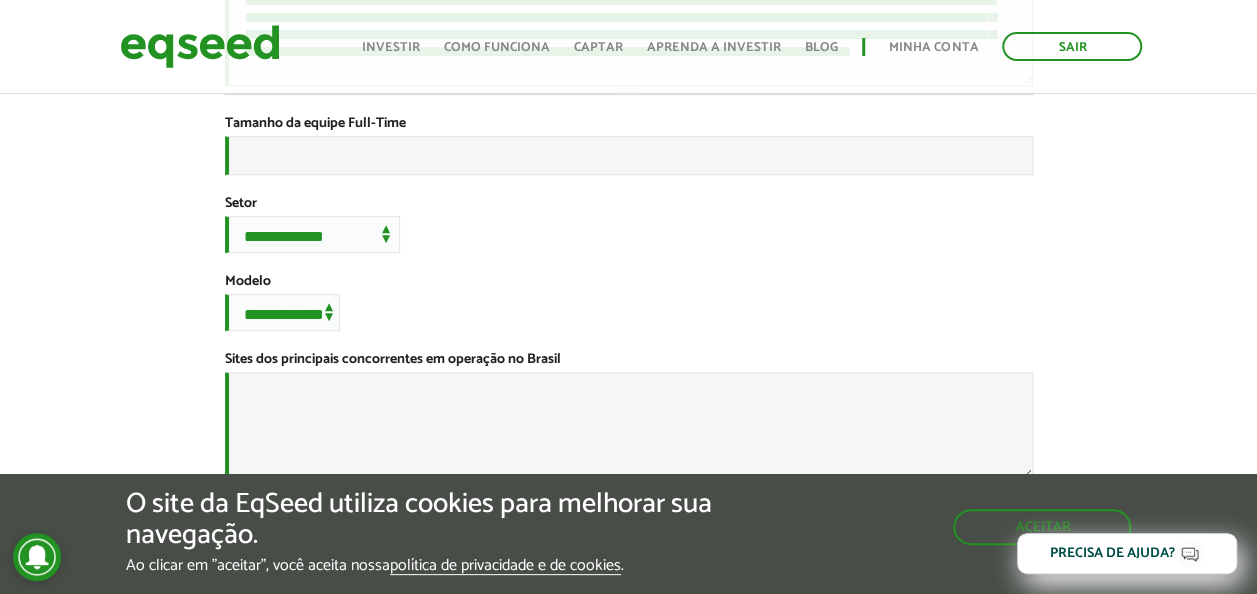 type on "**********" 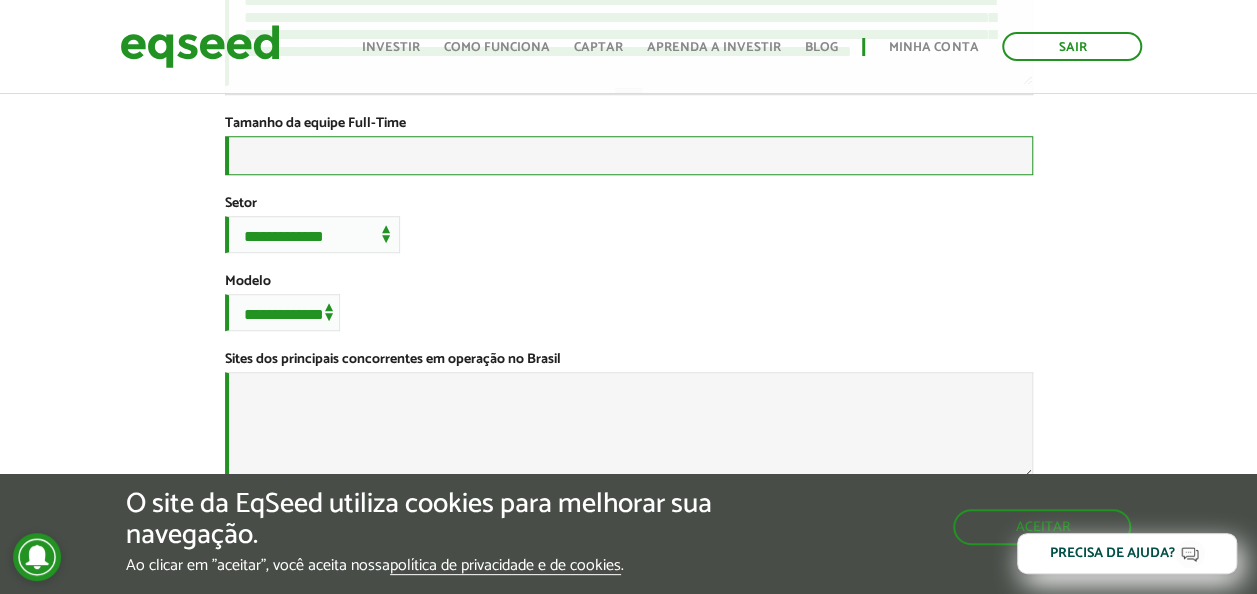 click on "Tamanho da equipe Full-Time  *" at bounding box center [629, 155] 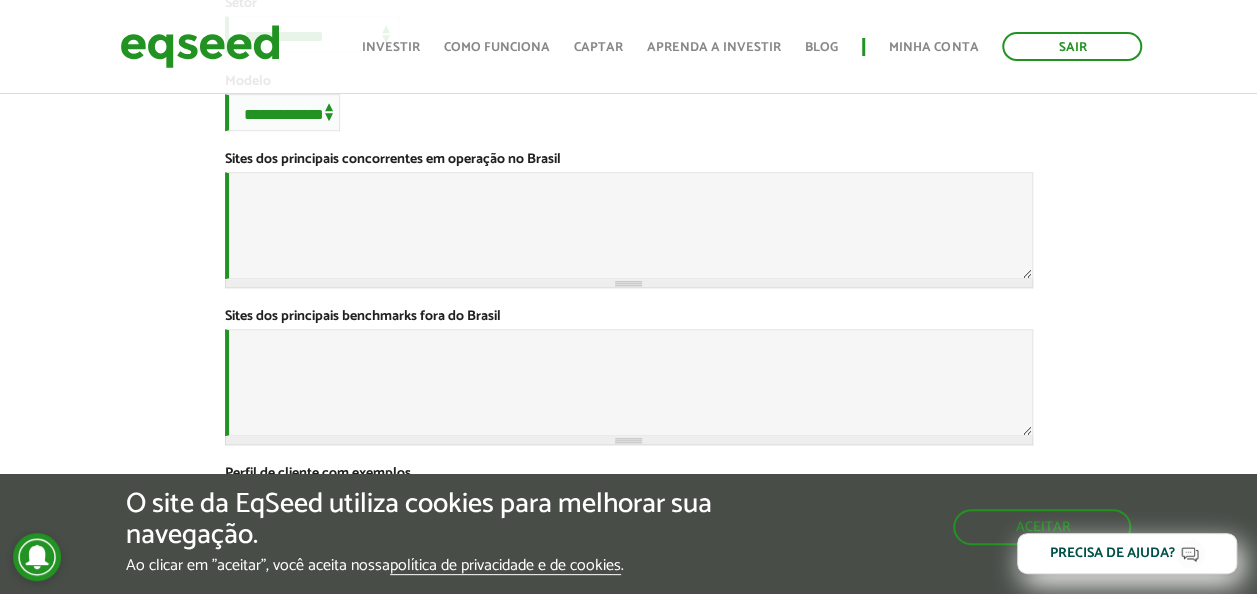 scroll, scrollTop: 700, scrollLeft: 0, axis: vertical 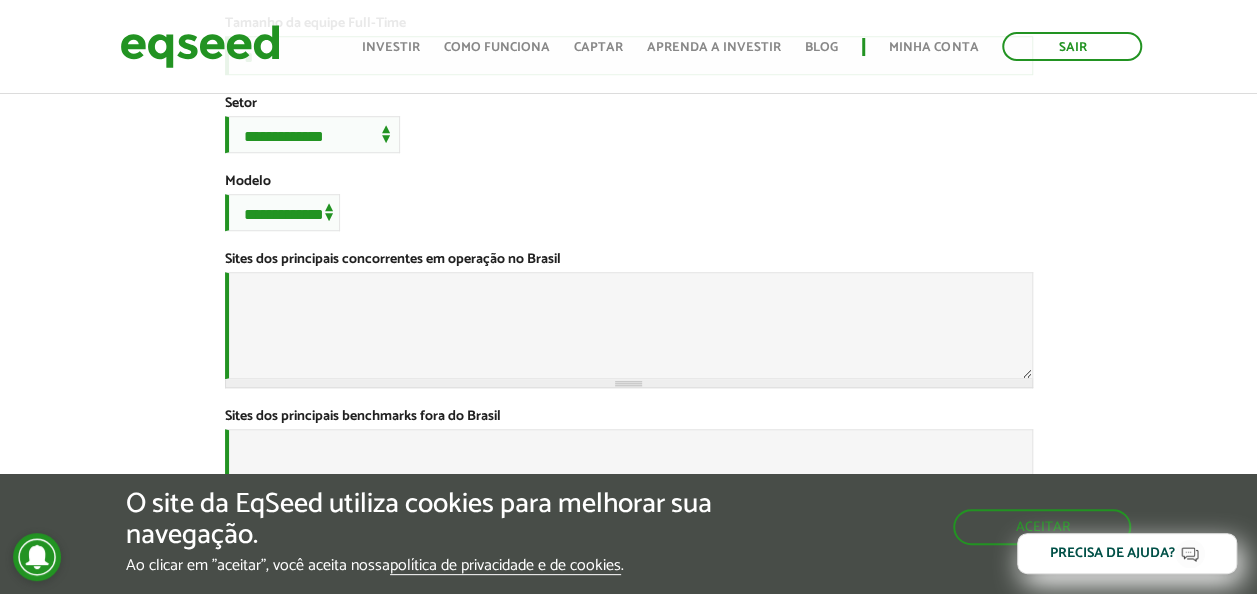 type on "*" 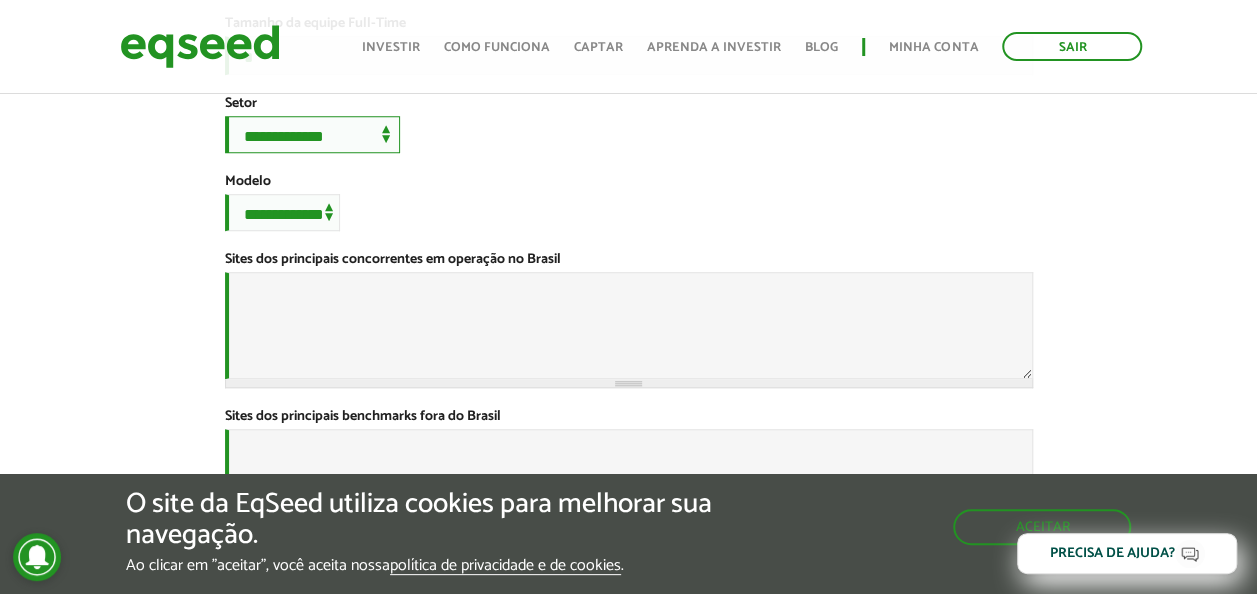click on "**********" at bounding box center (312, 134) 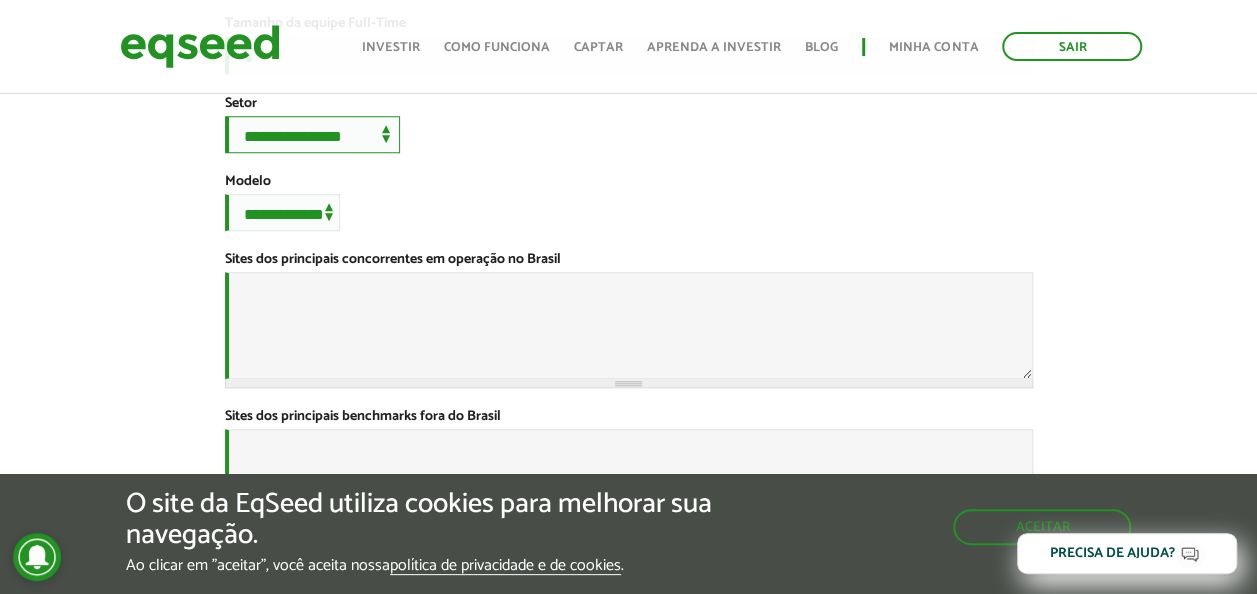 click on "**********" at bounding box center (312, 134) 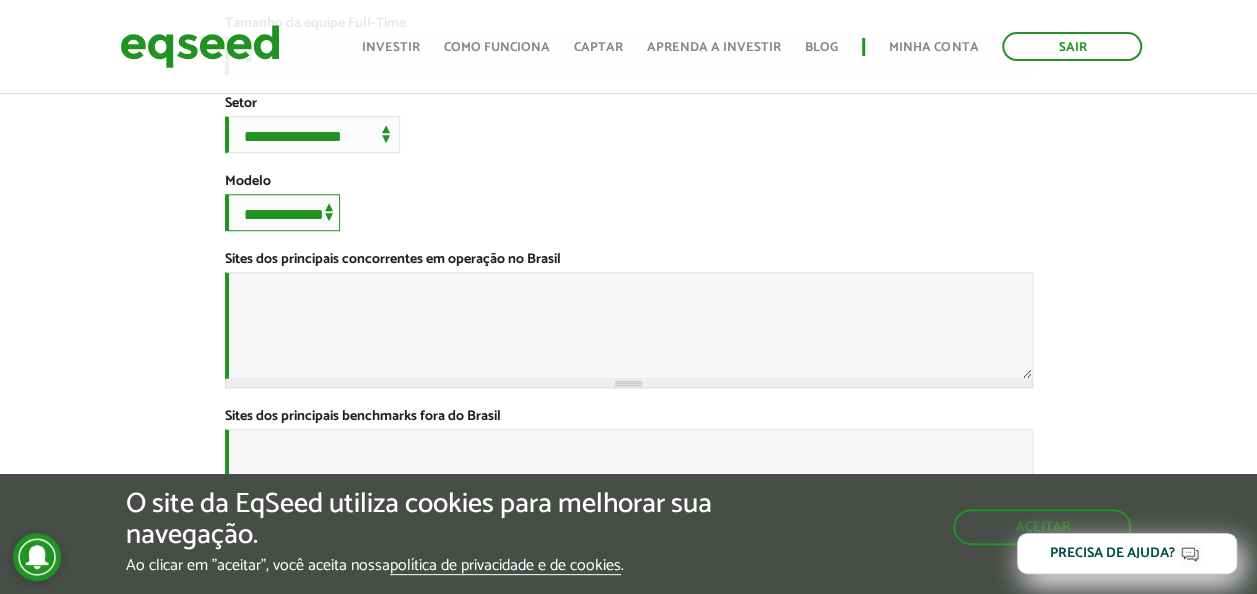 click on "**********" at bounding box center (282, 212) 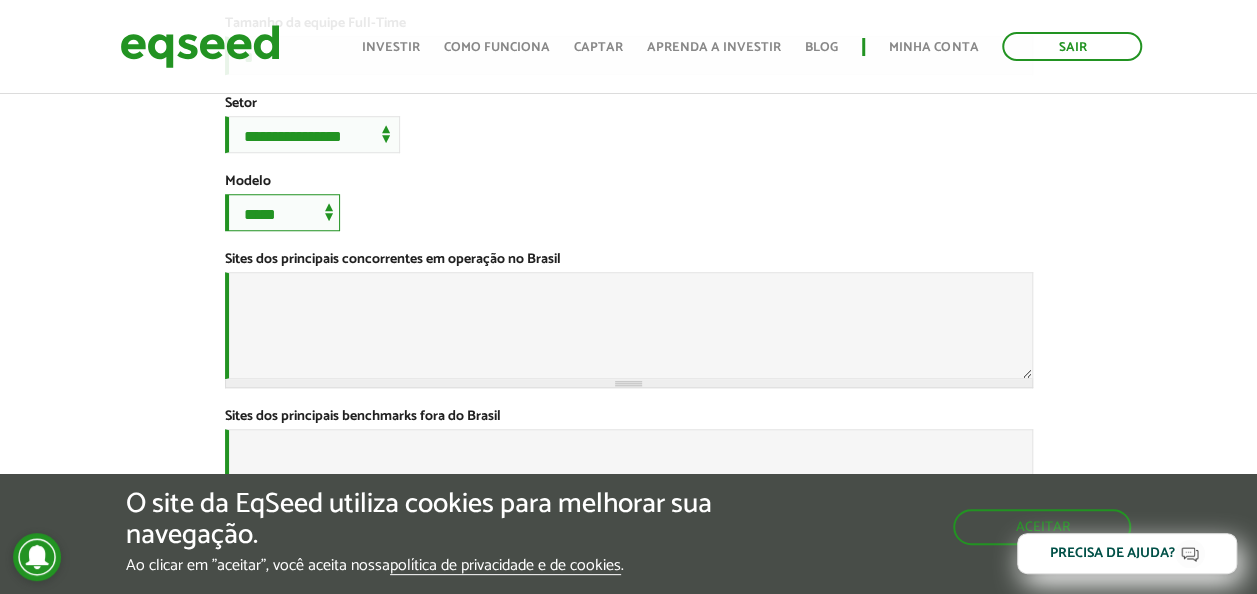 click on "**********" at bounding box center [282, 212] 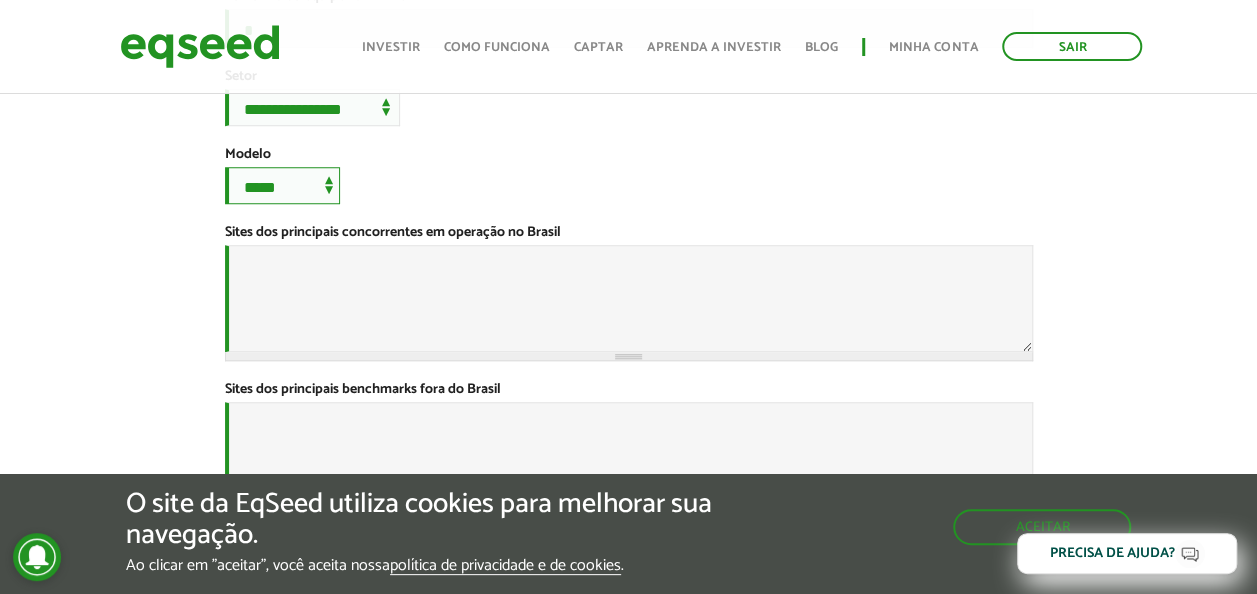 scroll, scrollTop: 800, scrollLeft: 0, axis: vertical 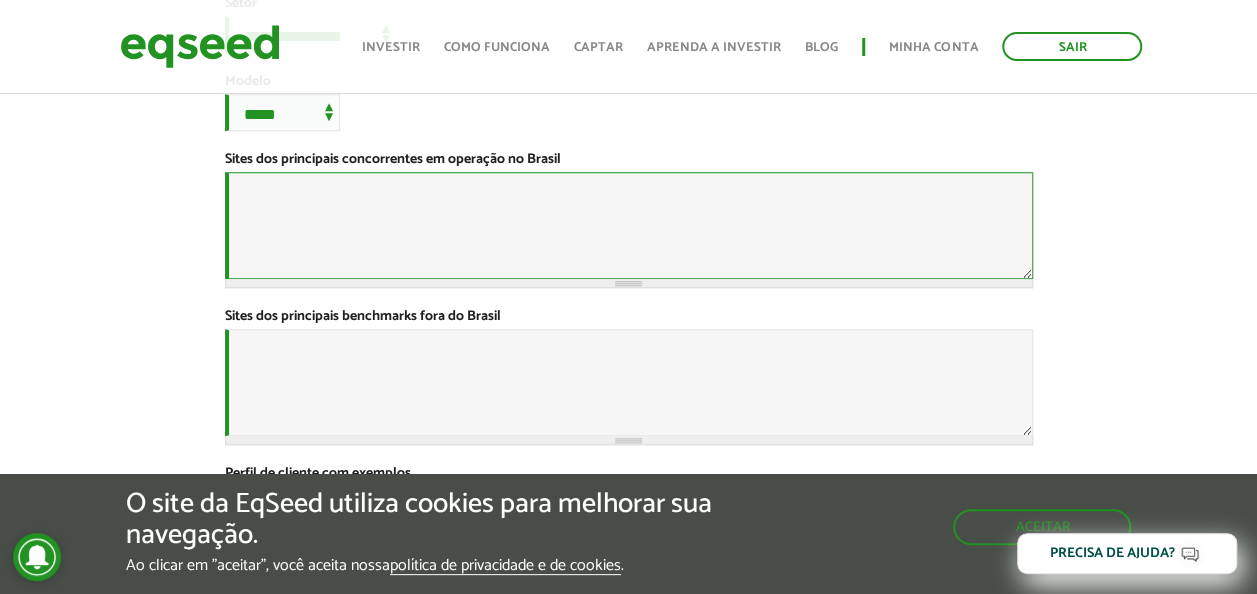 click on "Sites dos principais concorrentes em operação no Brasil  *" at bounding box center [629, 225] 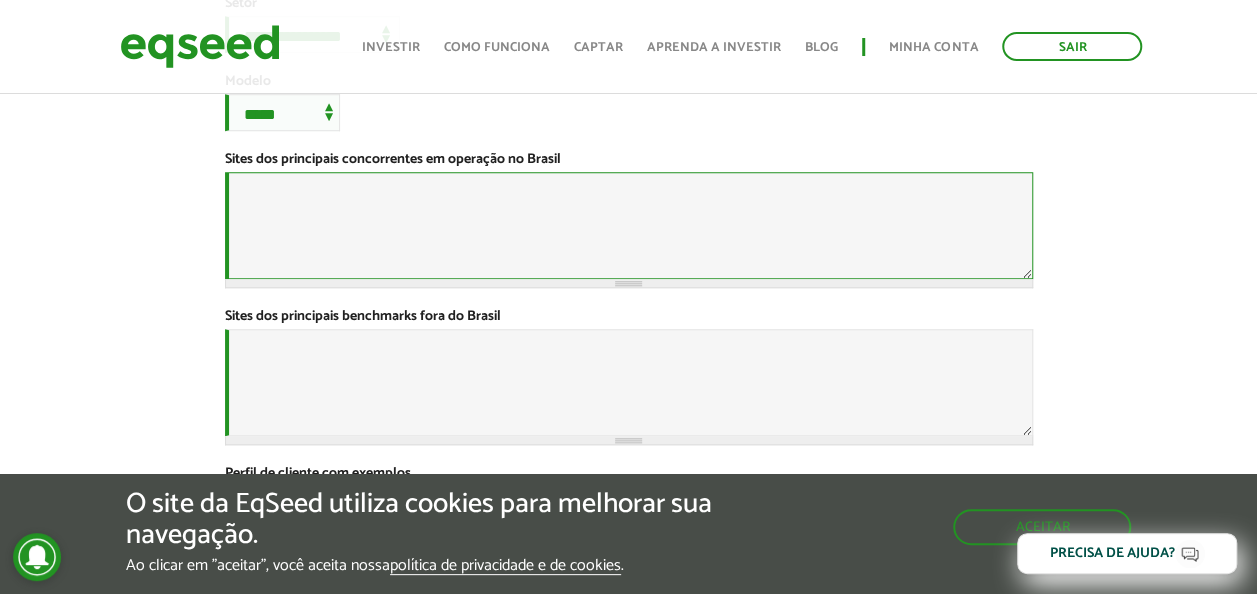 paste on "**********" 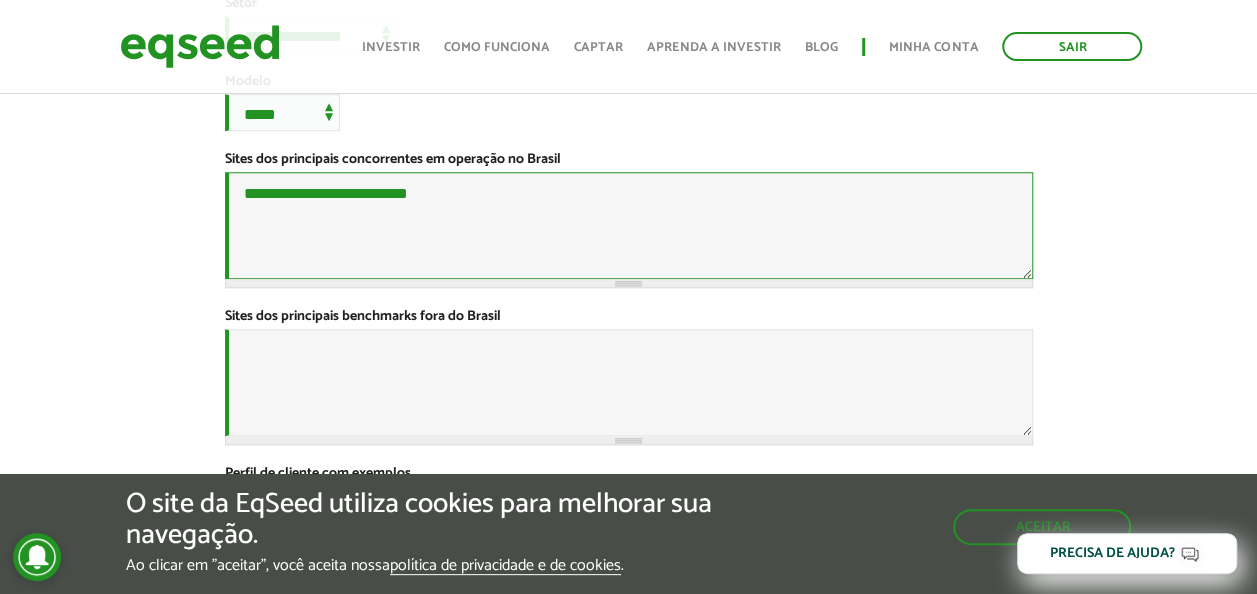 paste on "**********" 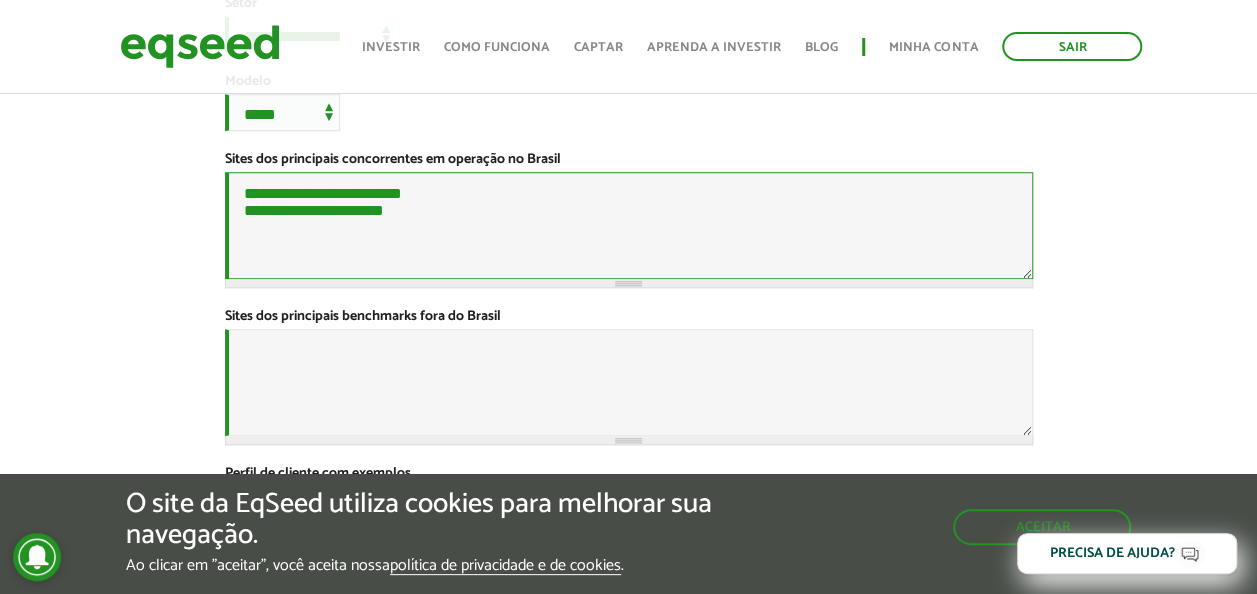 paste on "**********" 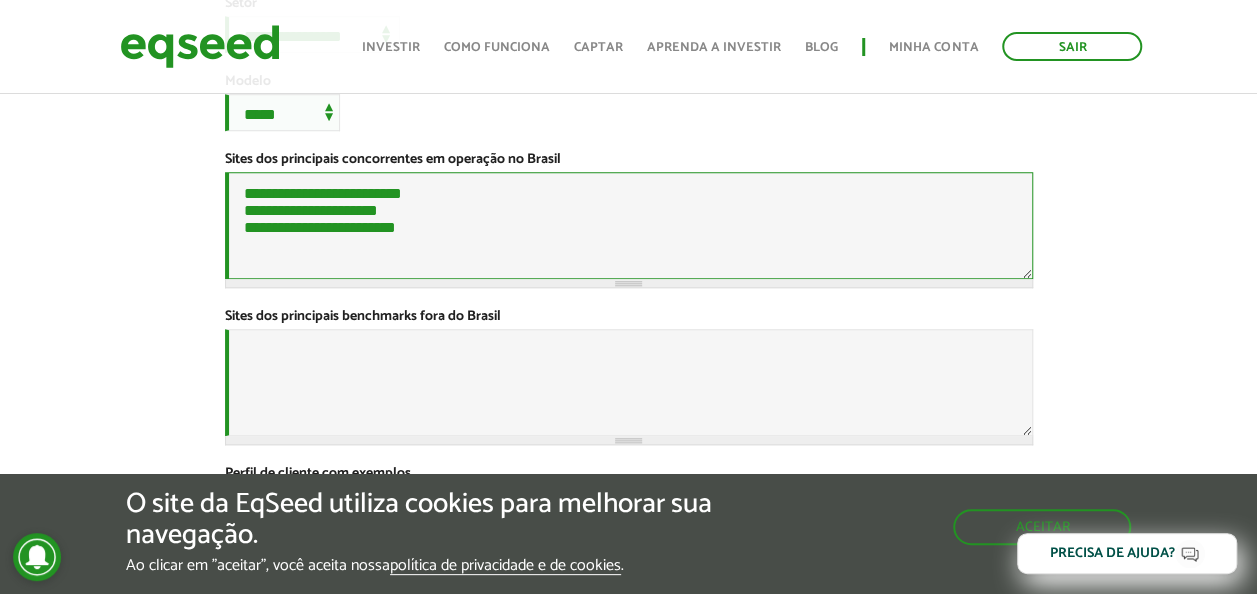 paste on "**********" 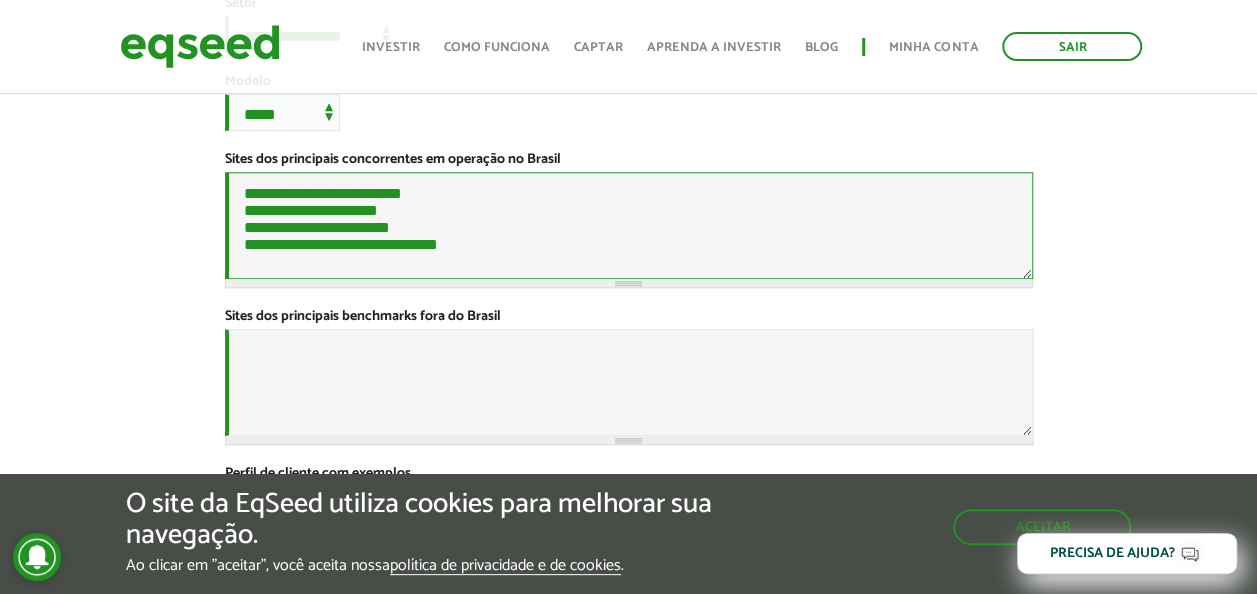 paste on "**********" 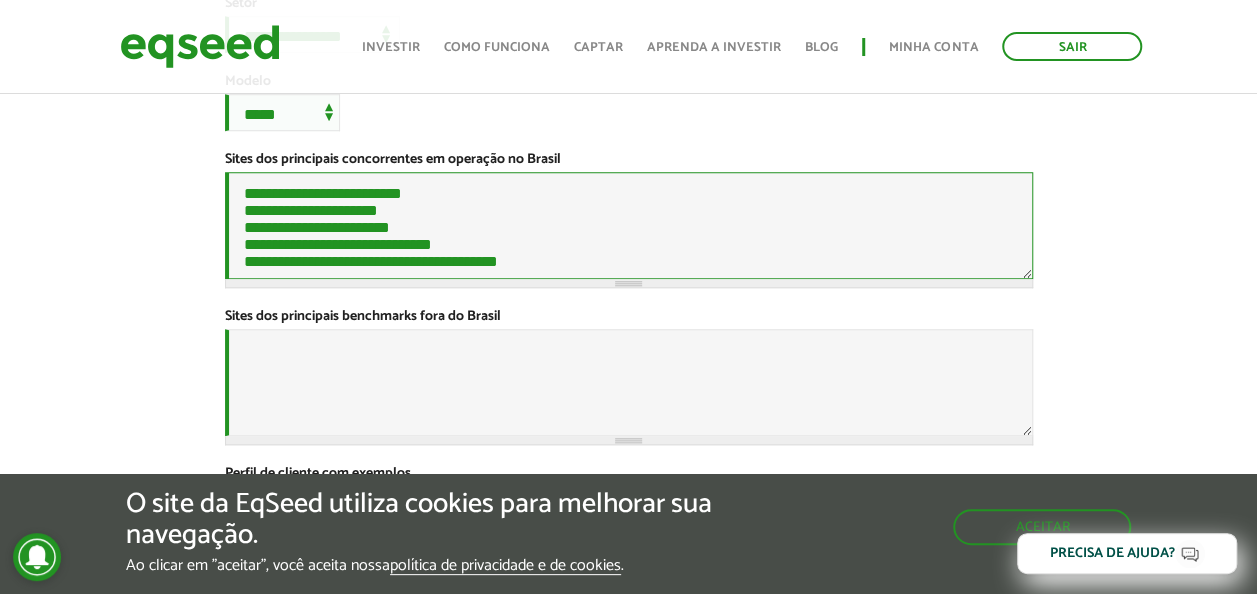 scroll, scrollTop: 18, scrollLeft: 0, axis: vertical 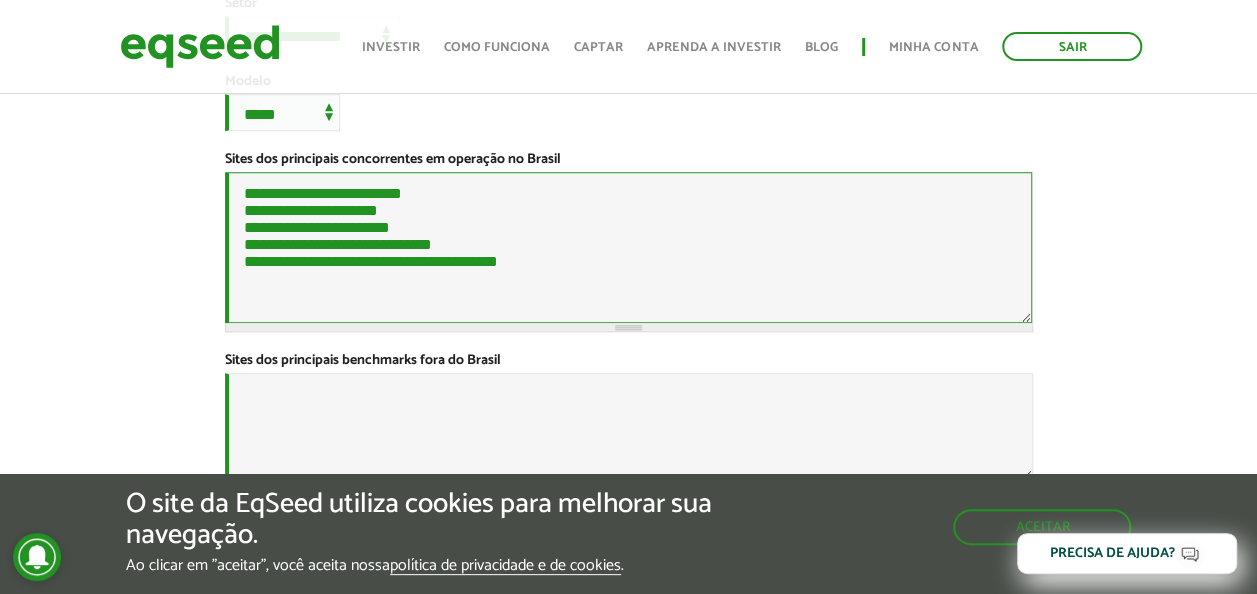 paste on "**********" 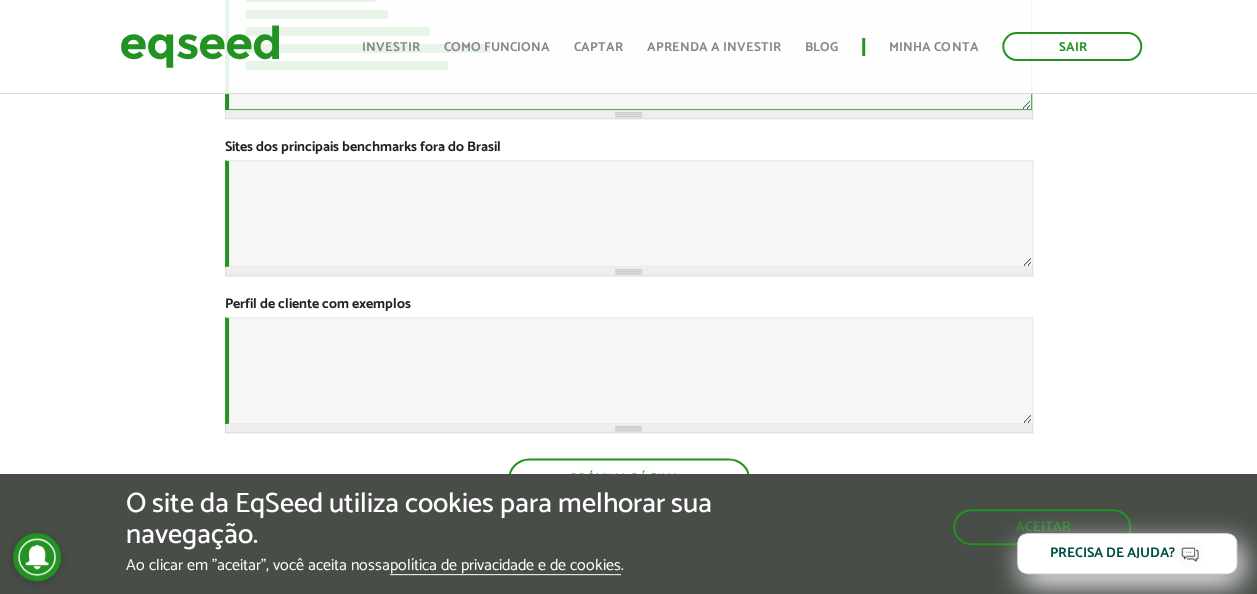 scroll, scrollTop: 900, scrollLeft: 0, axis: vertical 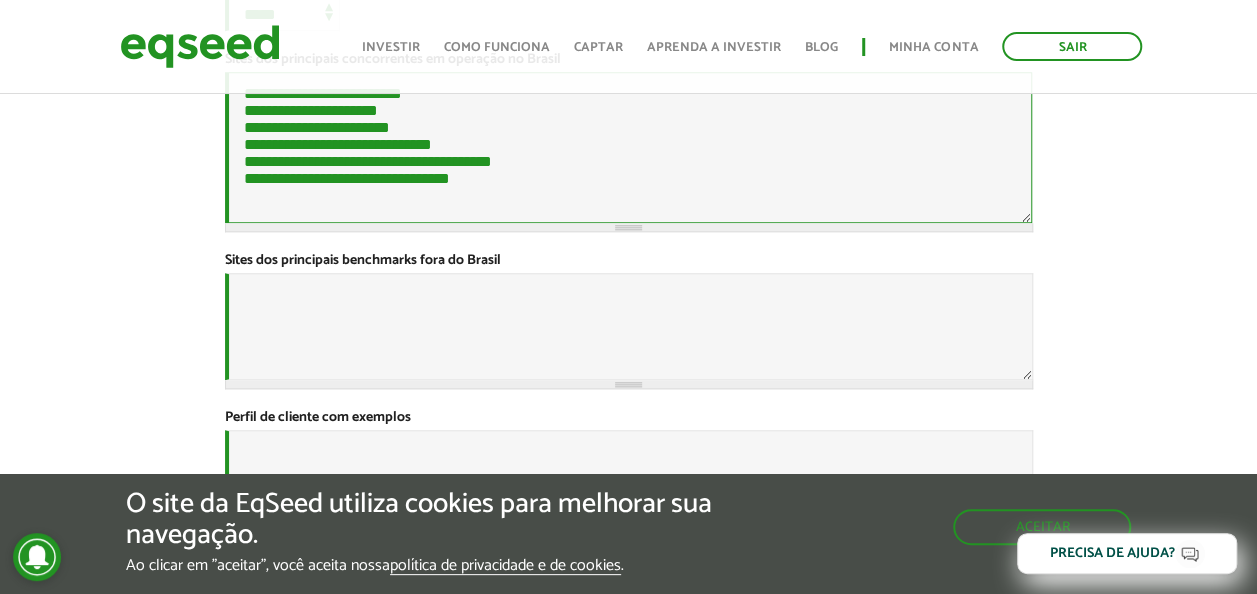 drag, startPoint x: 560, startPoint y: 266, endPoint x: 228, endPoint y: 264, distance: 332.006 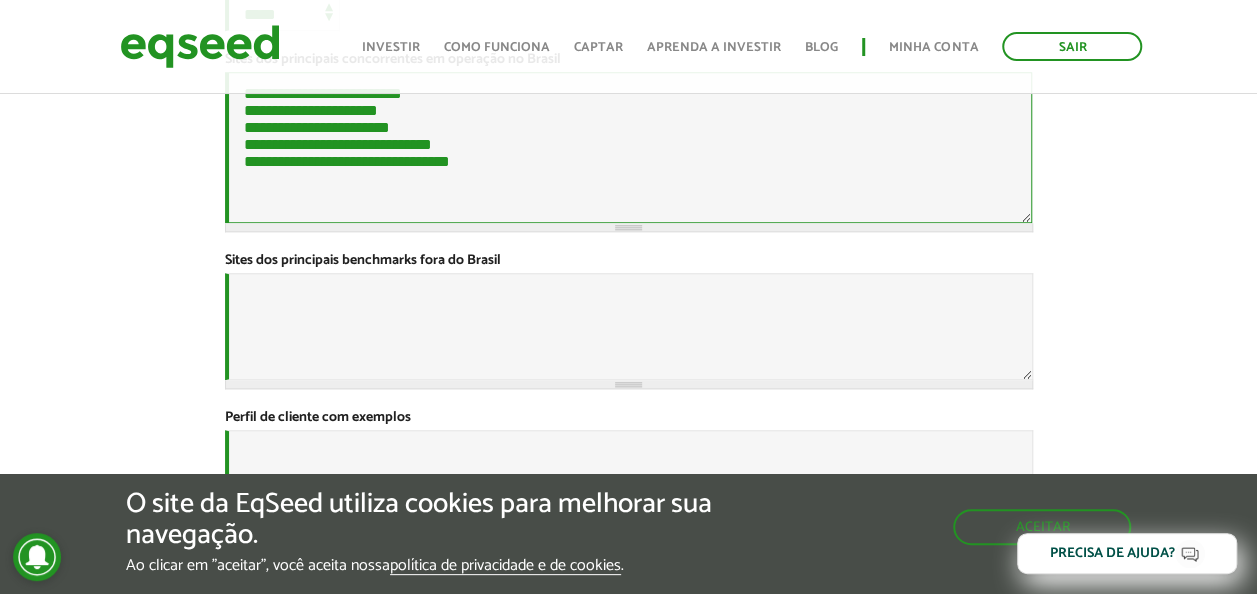 scroll, scrollTop: 0, scrollLeft: 0, axis: both 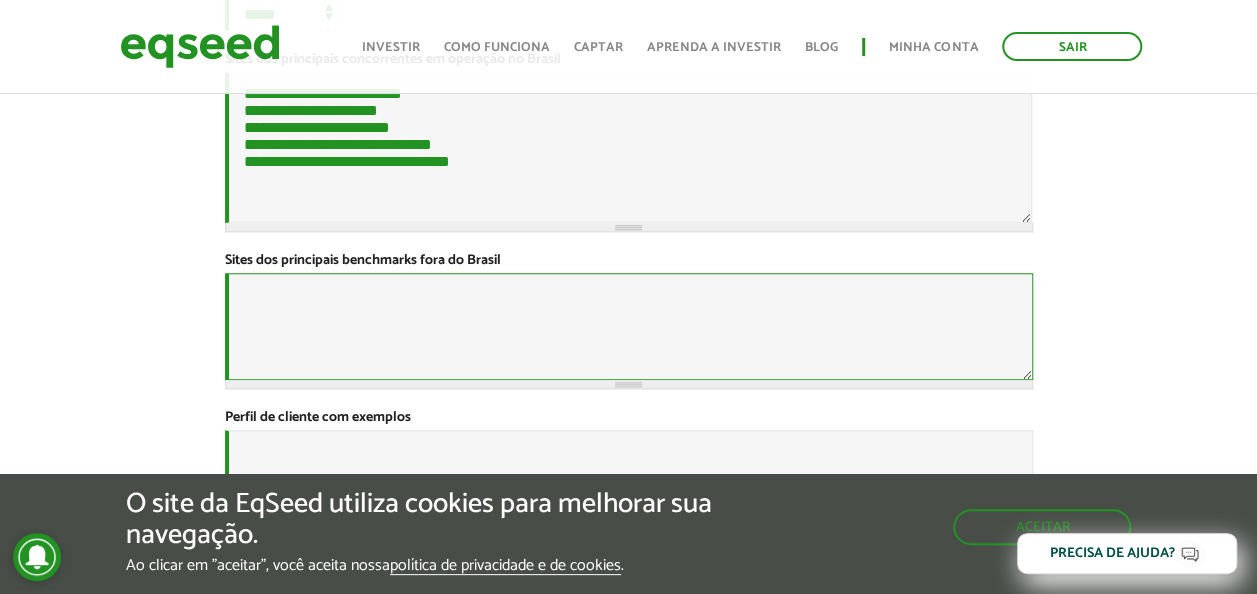 click on "Sites dos principais benchmarks fora do Brasil  *" at bounding box center [629, 326] 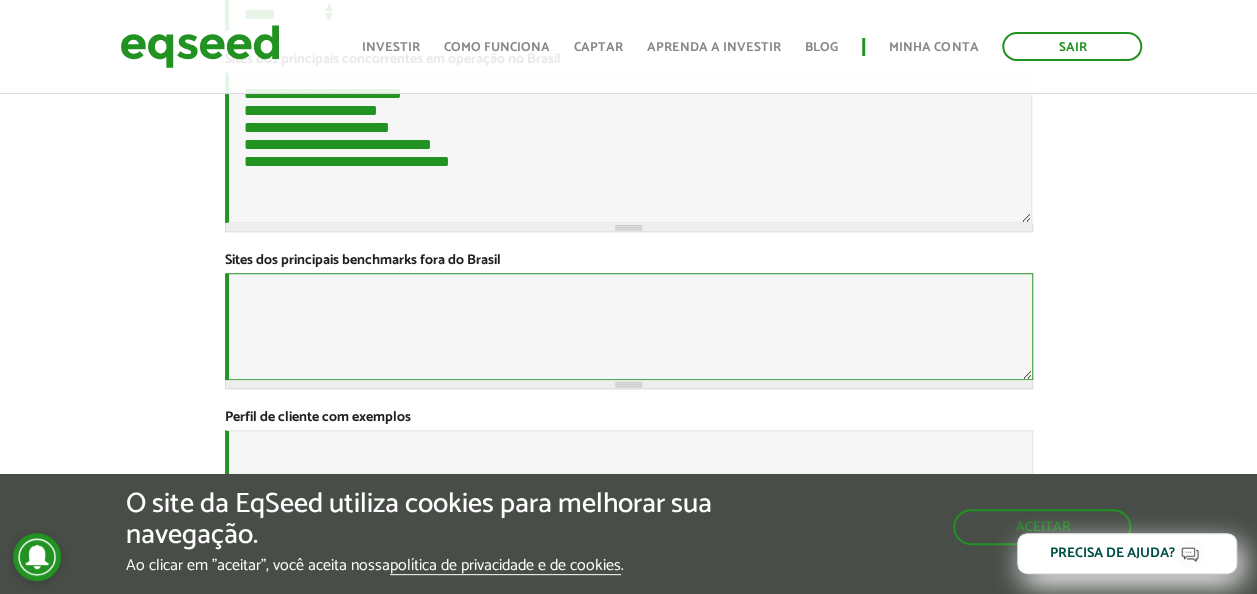 paste on "**********" 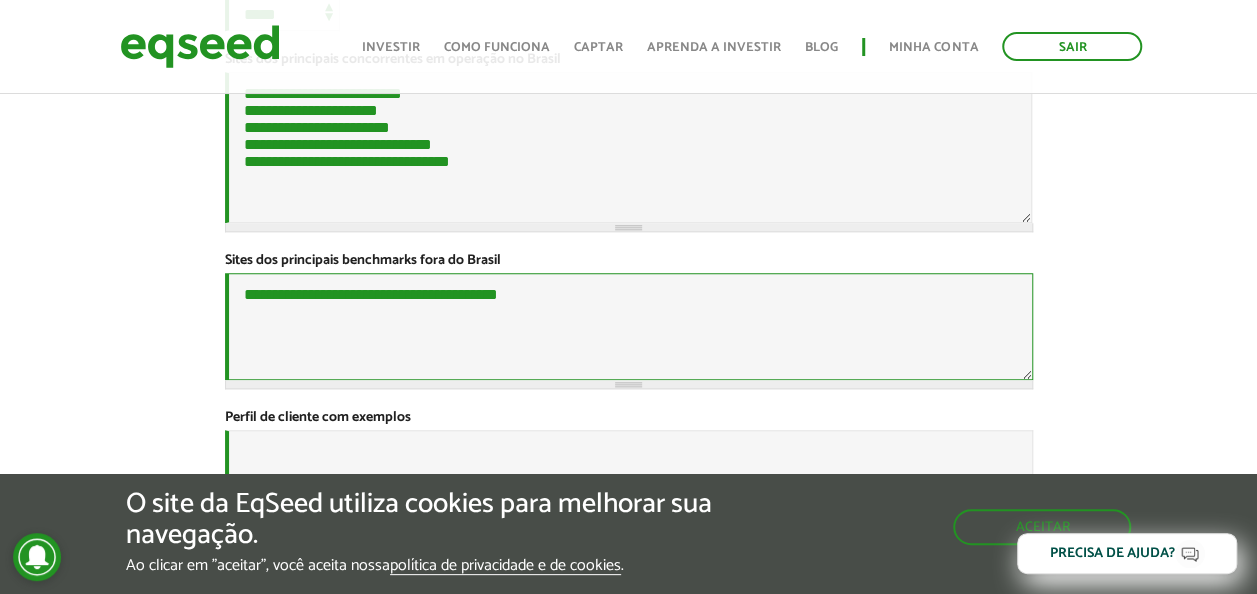 paste on "**********" 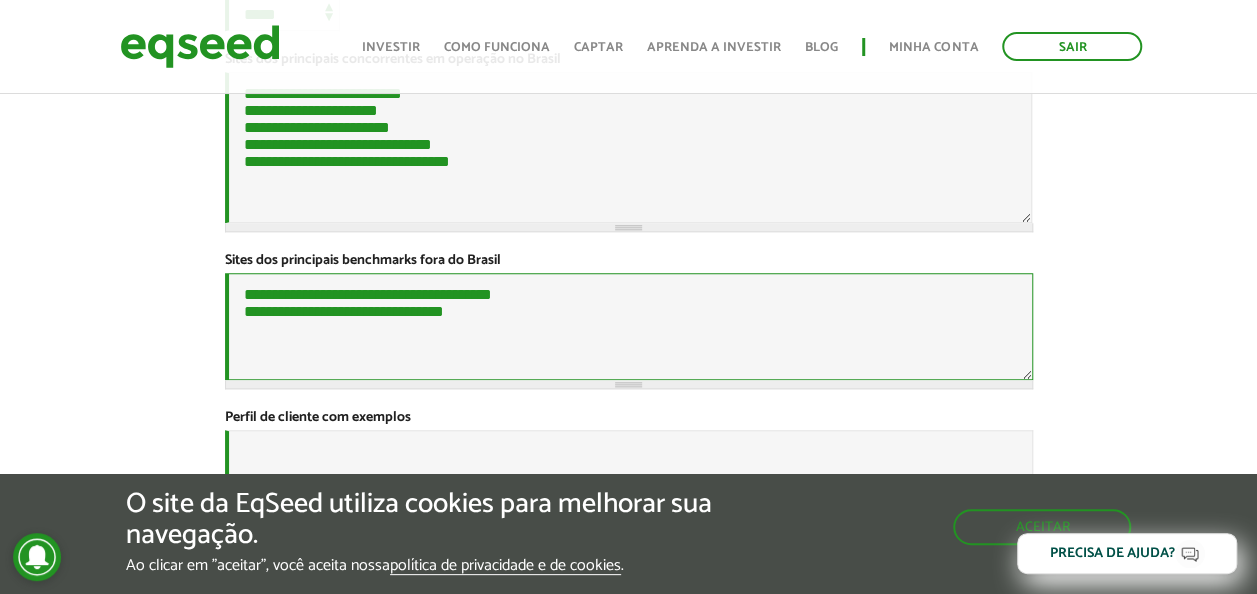 paste on "**********" 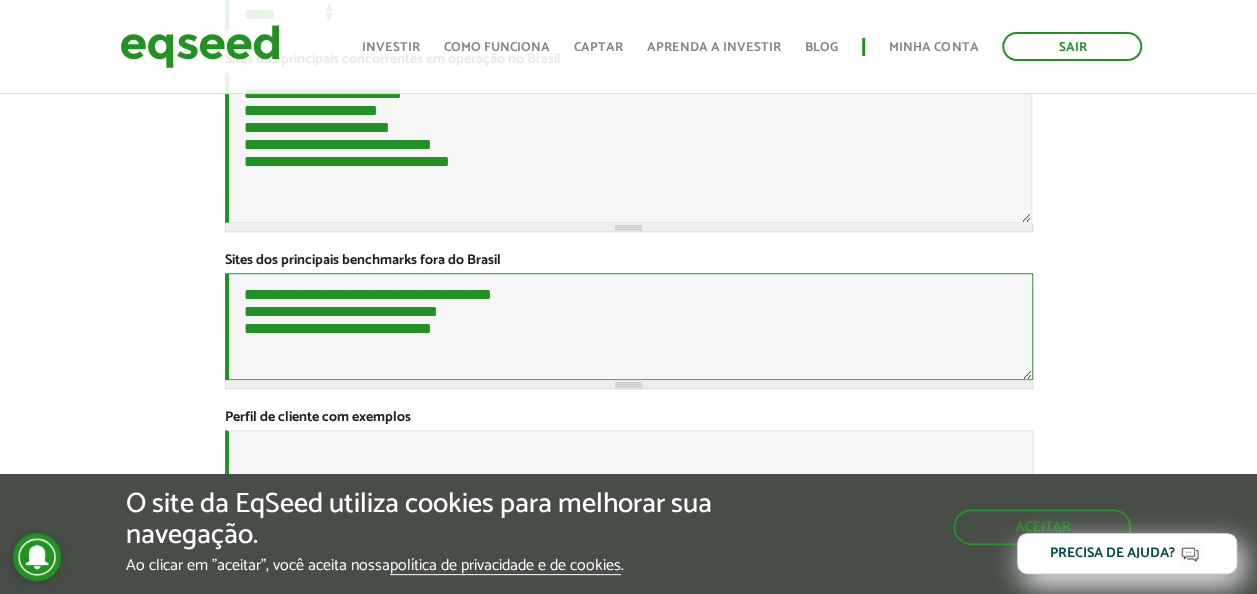type on "**********" 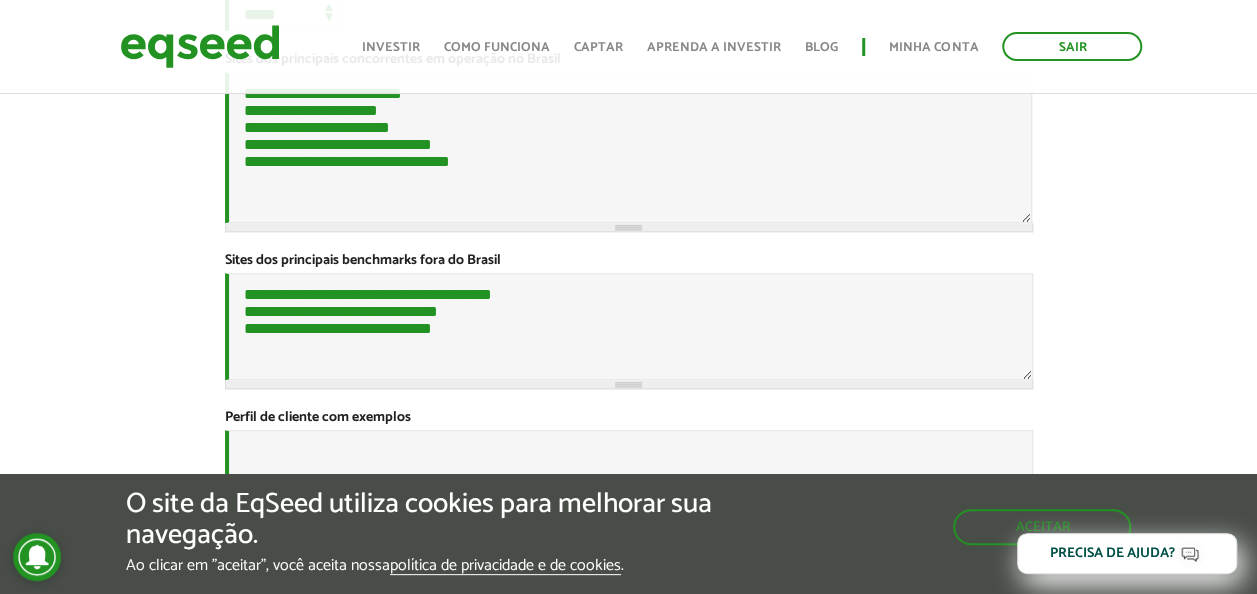 click on "**********" at bounding box center (628, -99) 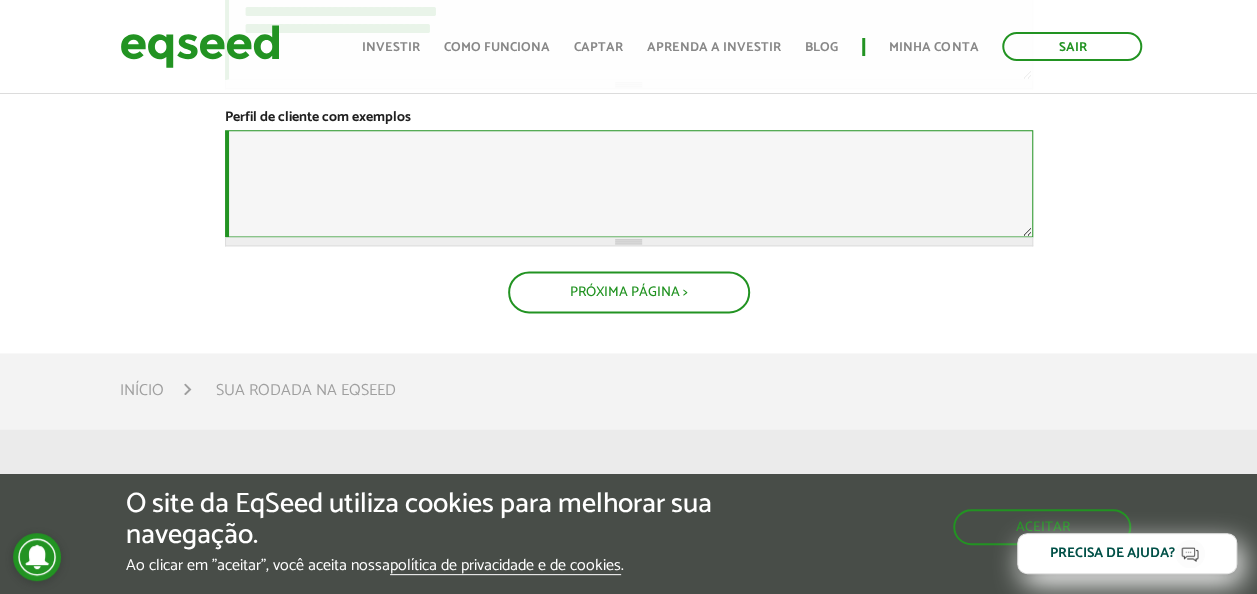 click on "Perfil de cliente com exemplos  *" at bounding box center (629, 183) 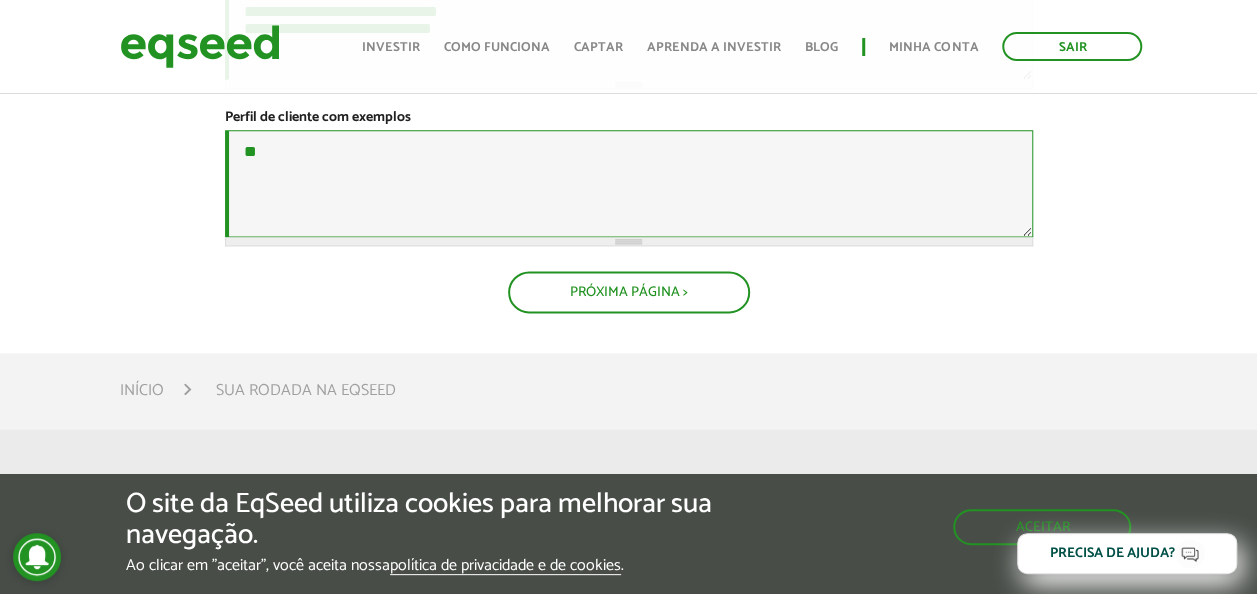 type on "*" 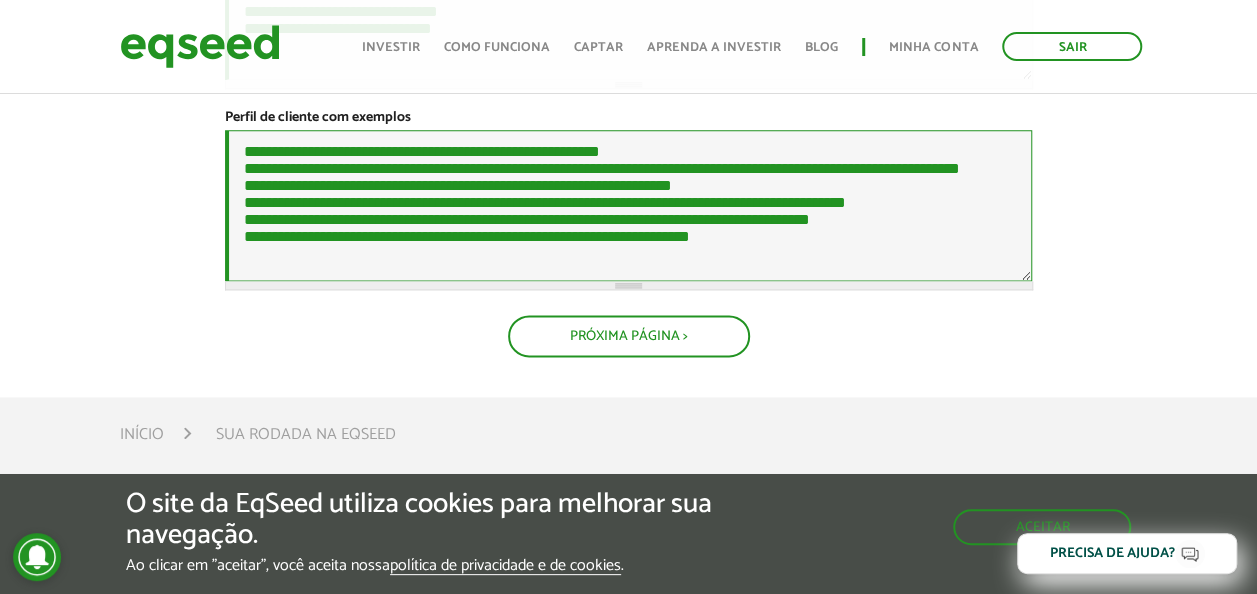 scroll, scrollTop: 104, scrollLeft: 0, axis: vertical 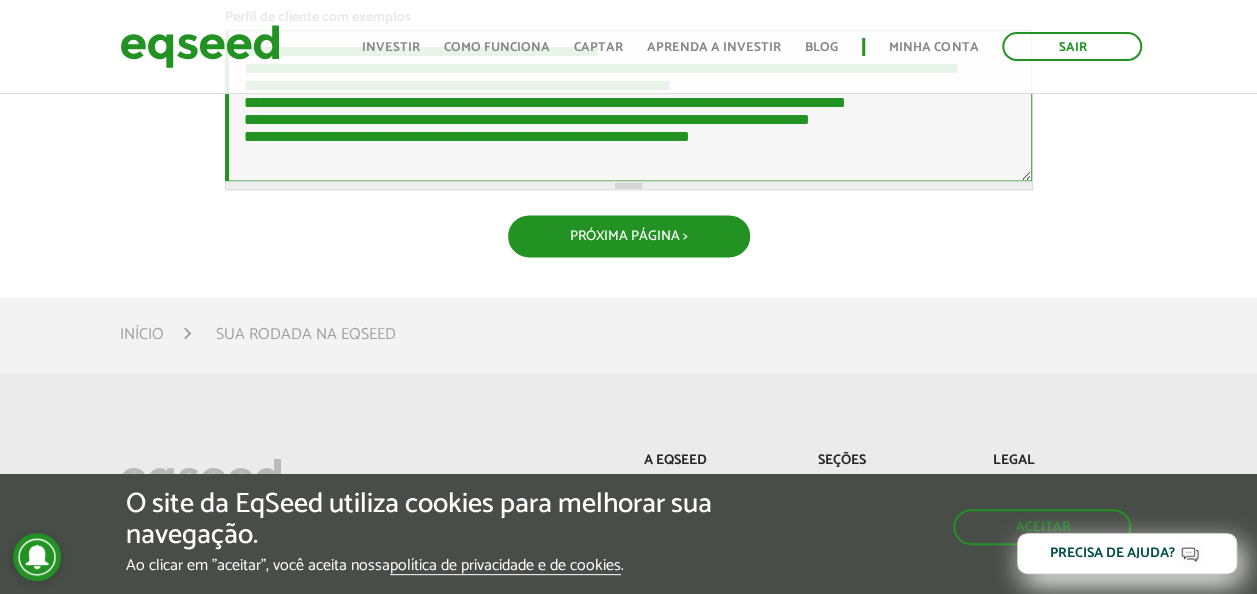 type on "**********" 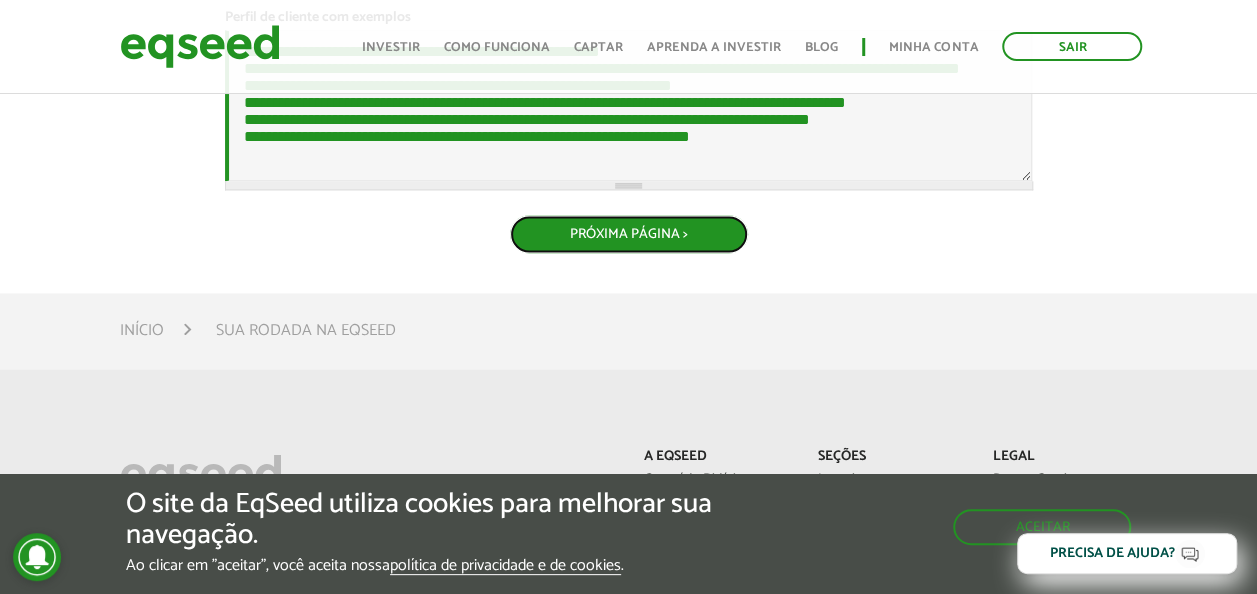 click on "Próxima Página >" at bounding box center (629, 234) 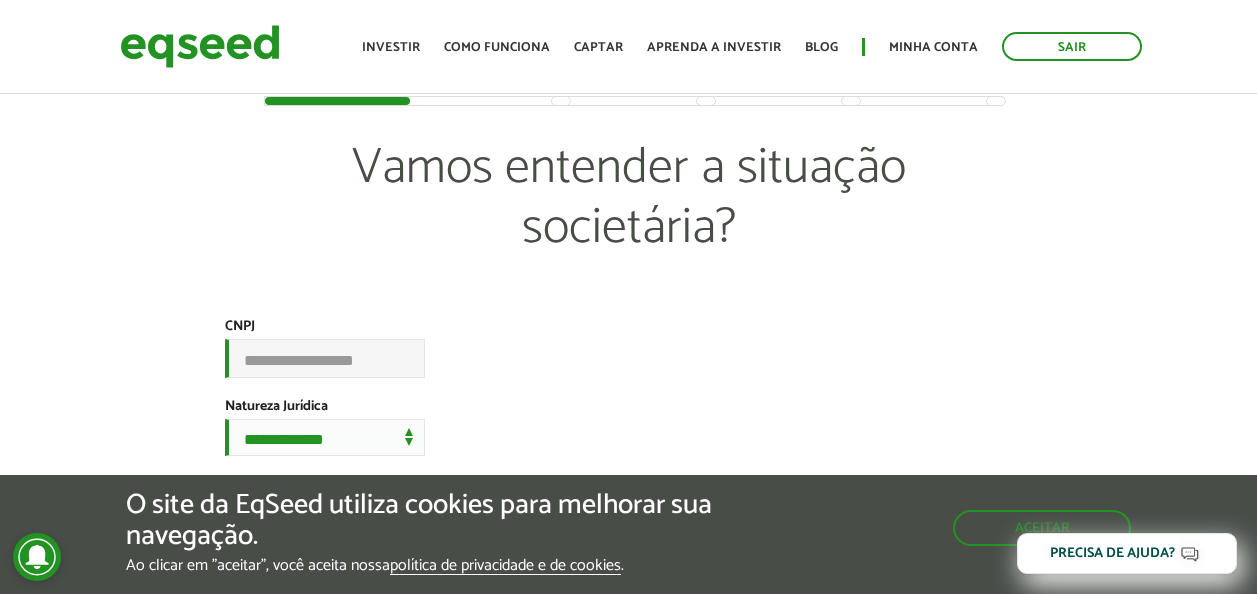 scroll, scrollTop: 0, scrollLeft: 0, axis: both 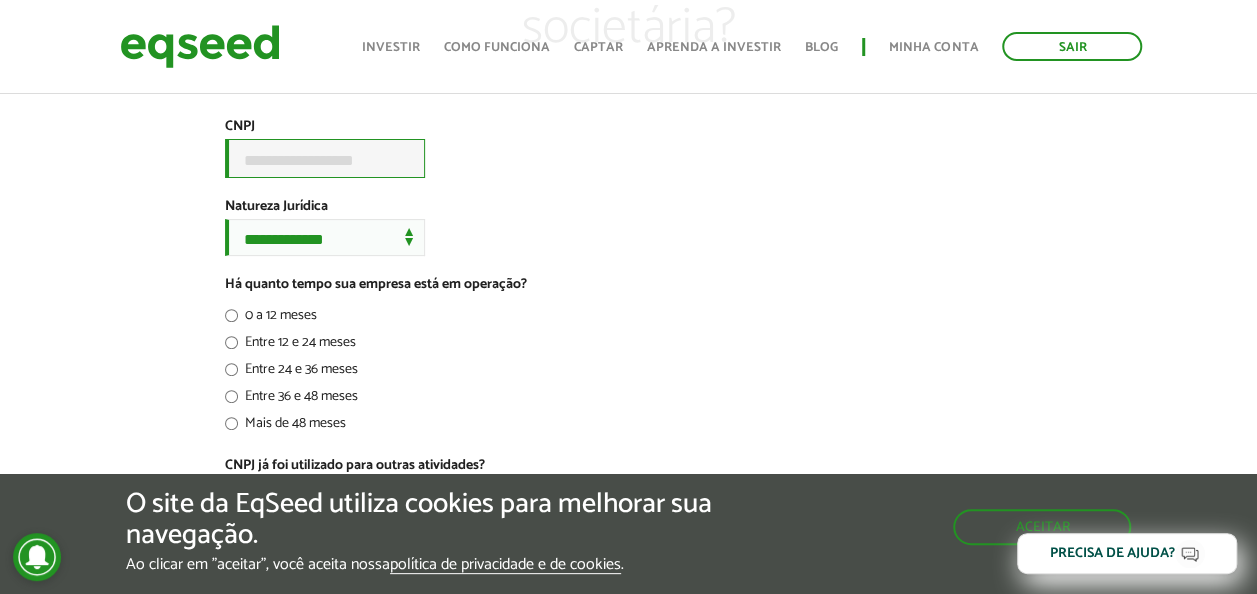 click on "CNPJ  *" at bounding box center [325, 158] 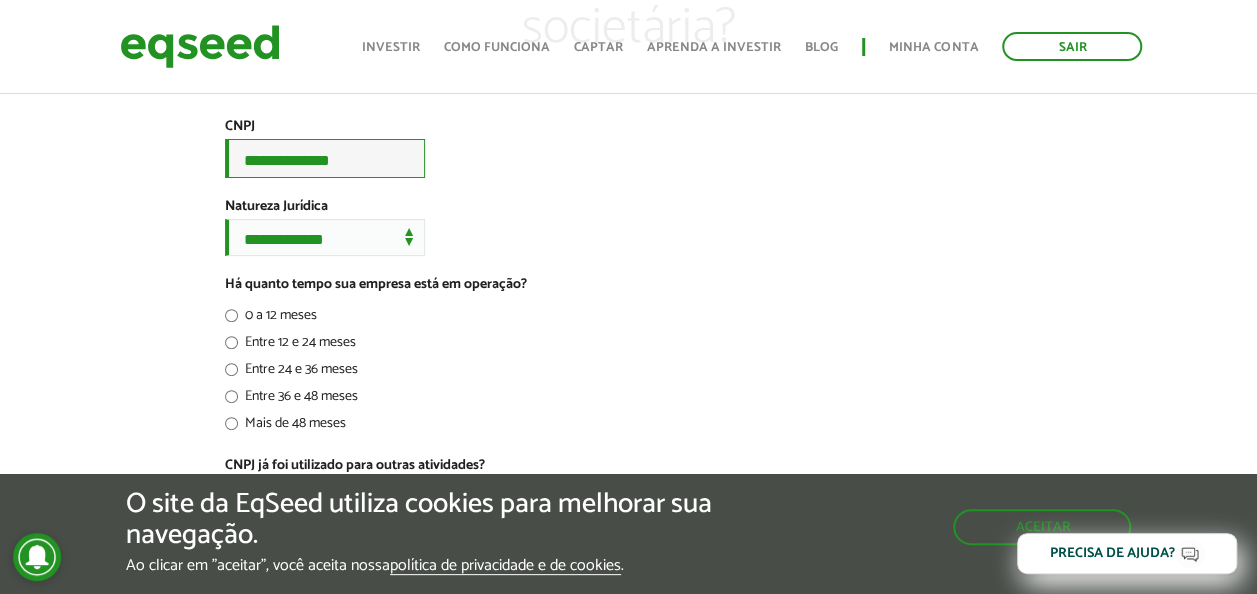 type on "**********" 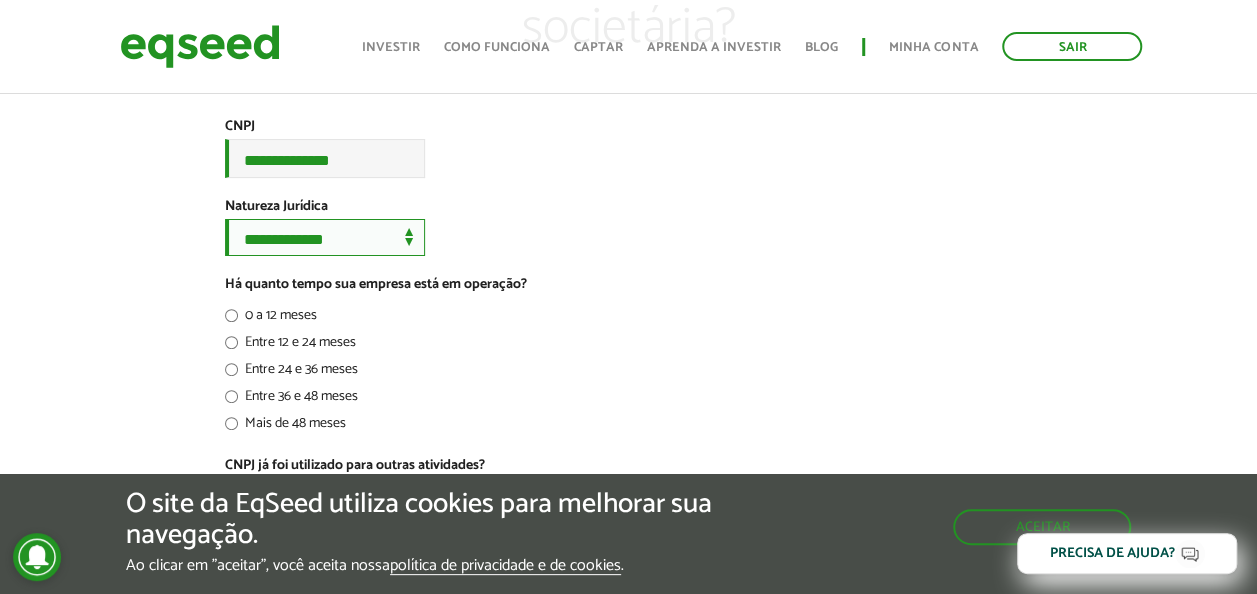 click on "**********" at bounding box center [325, 237] 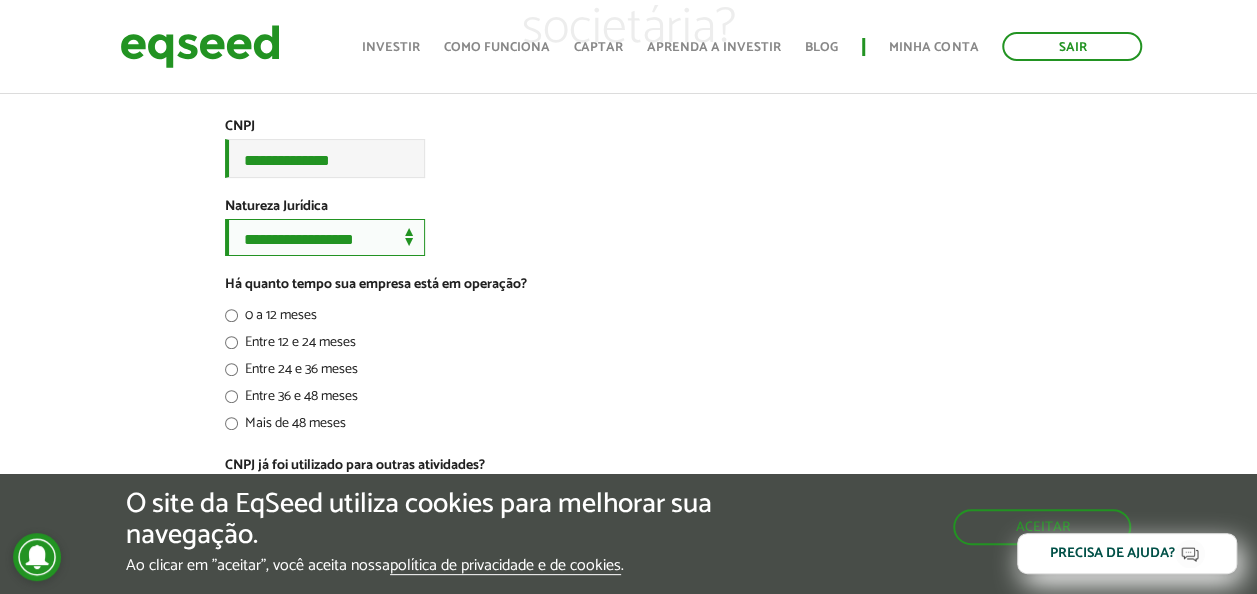 click on "**********" at bounding box center [325, 237] 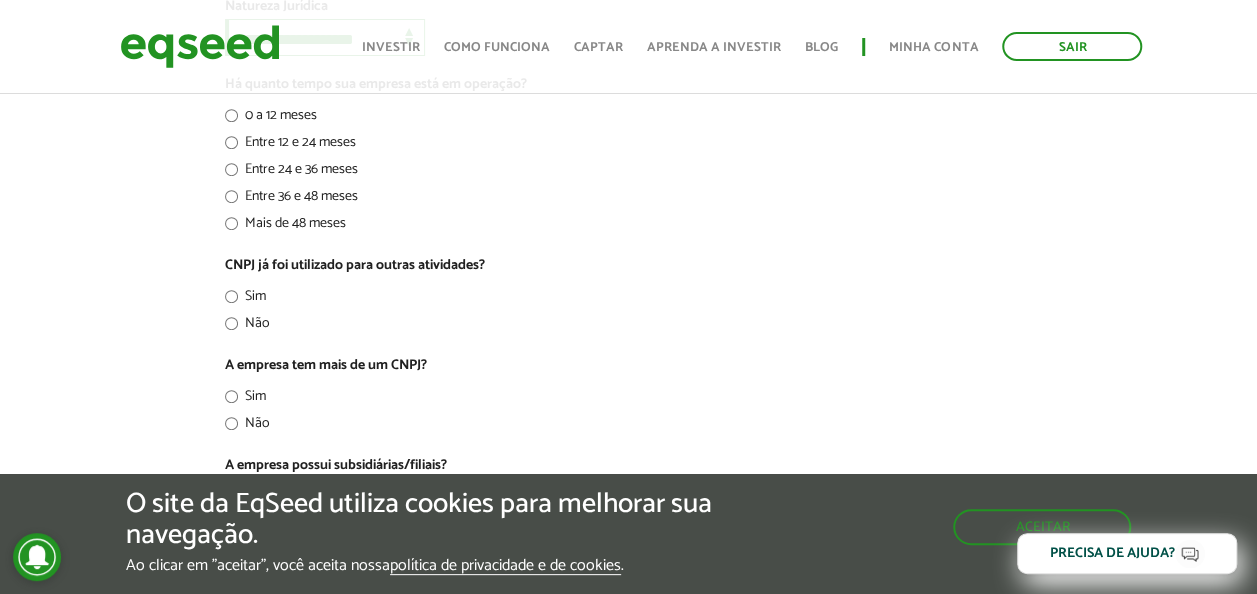 scroll, scrollTop: 300, scrollLeft: 0, axis: vertical 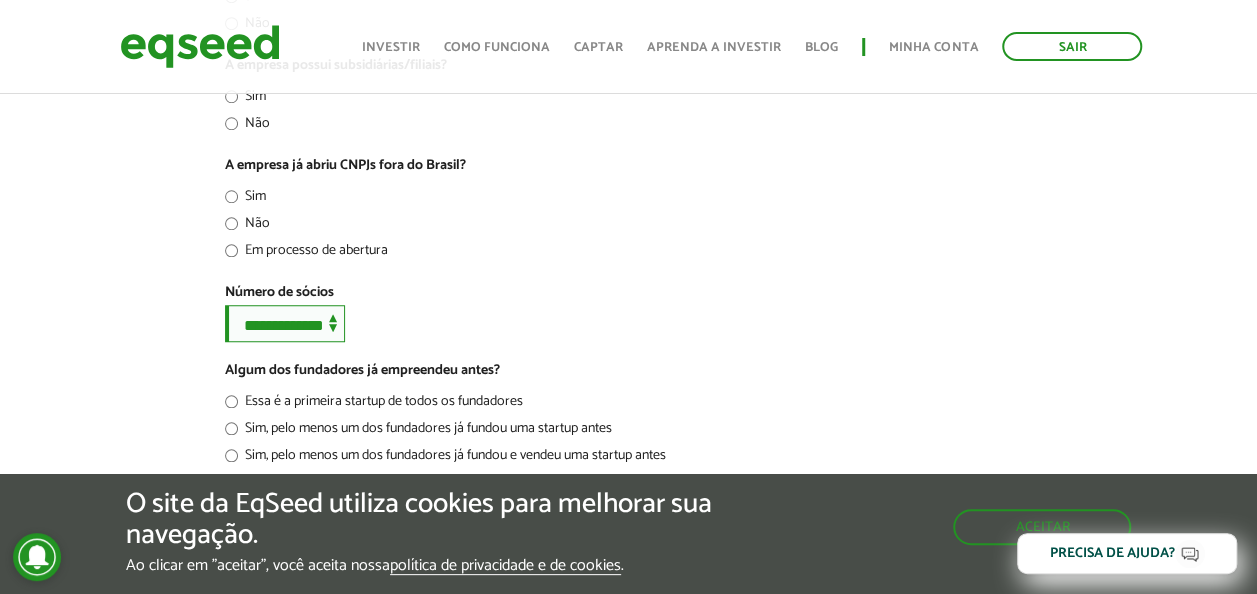 click on "**********" at bounding box center (285, 323) 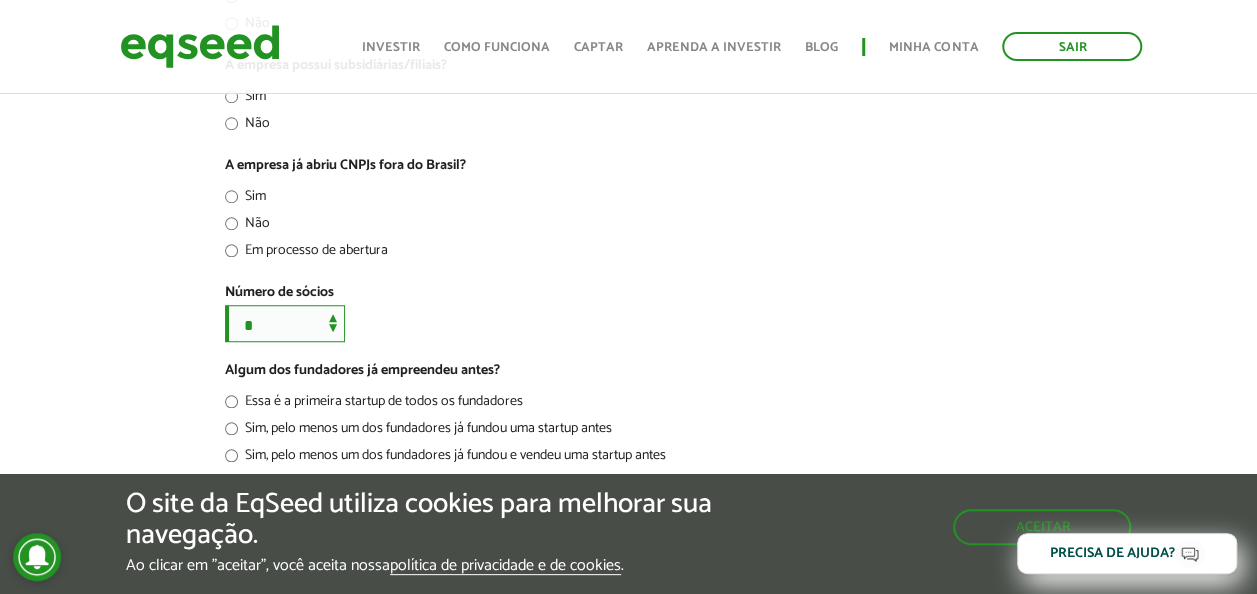 click on "**********" at bounding box center (285, 323) 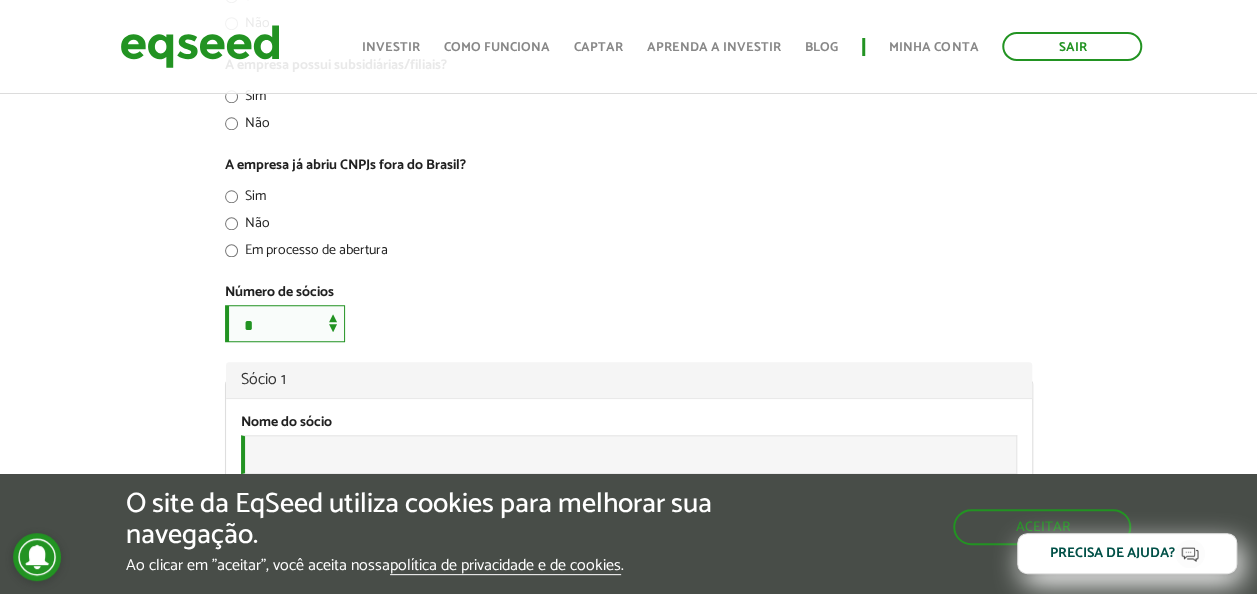 scroll, scrollTop: 1000, scrollLeft: 0, axis: vertical 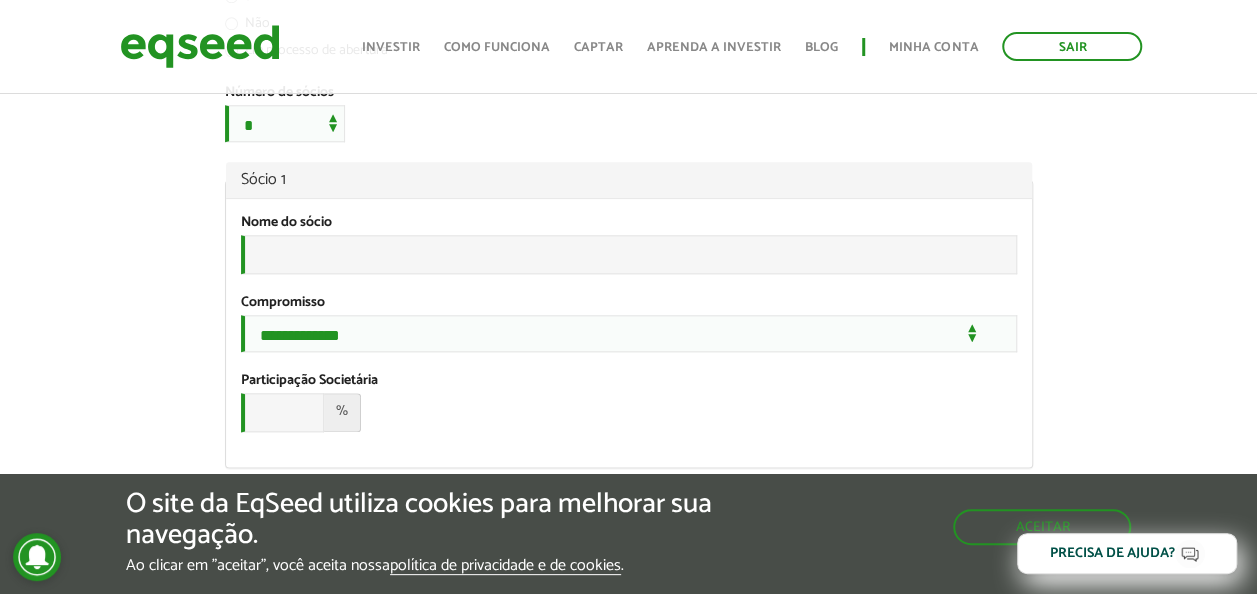 click on "Sócio 1" at bounding box center (629, 180) 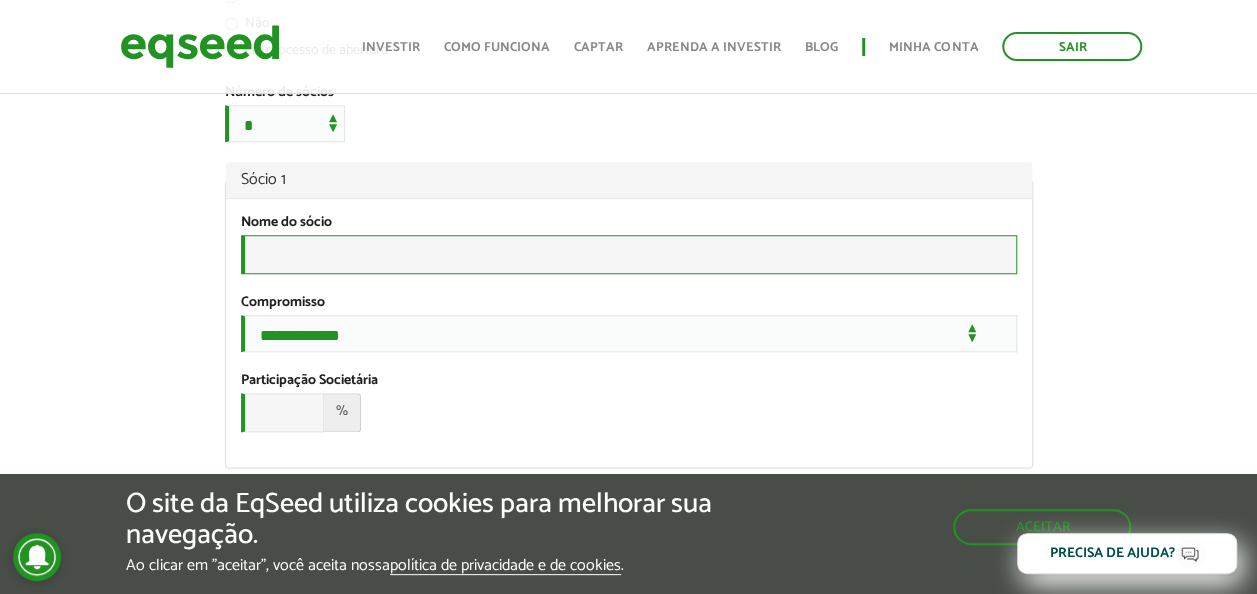 click on "Nome do sócio  *" at bounding box center [629, 254] 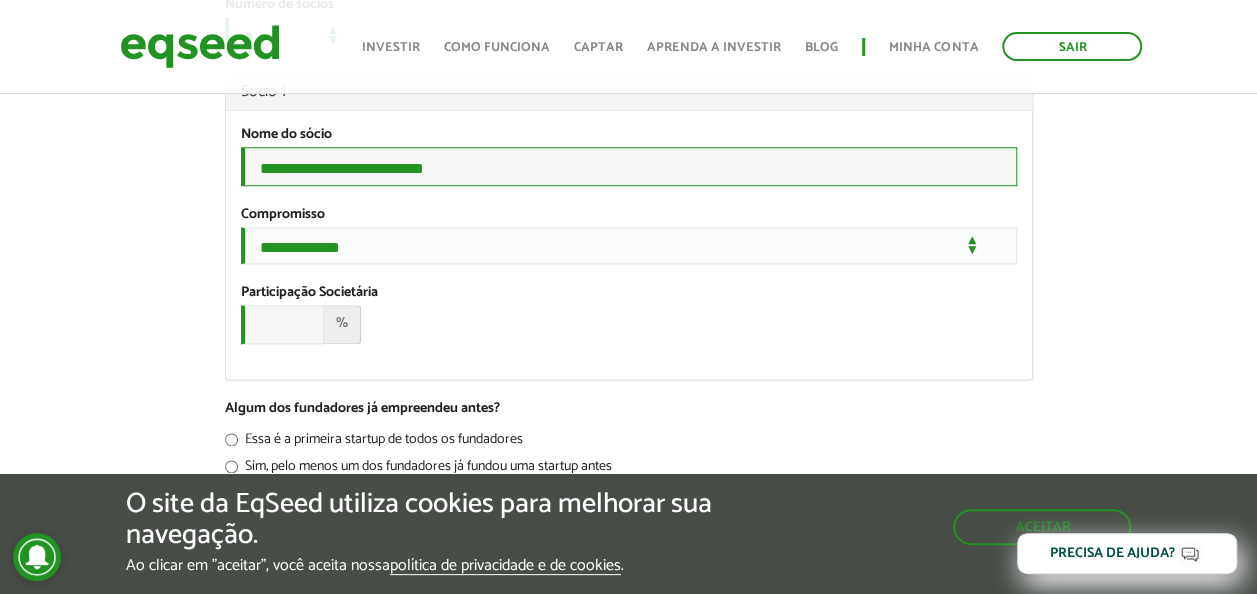 scroll, scrollTop: 1200, scrollLeft: 0, axis: vertical 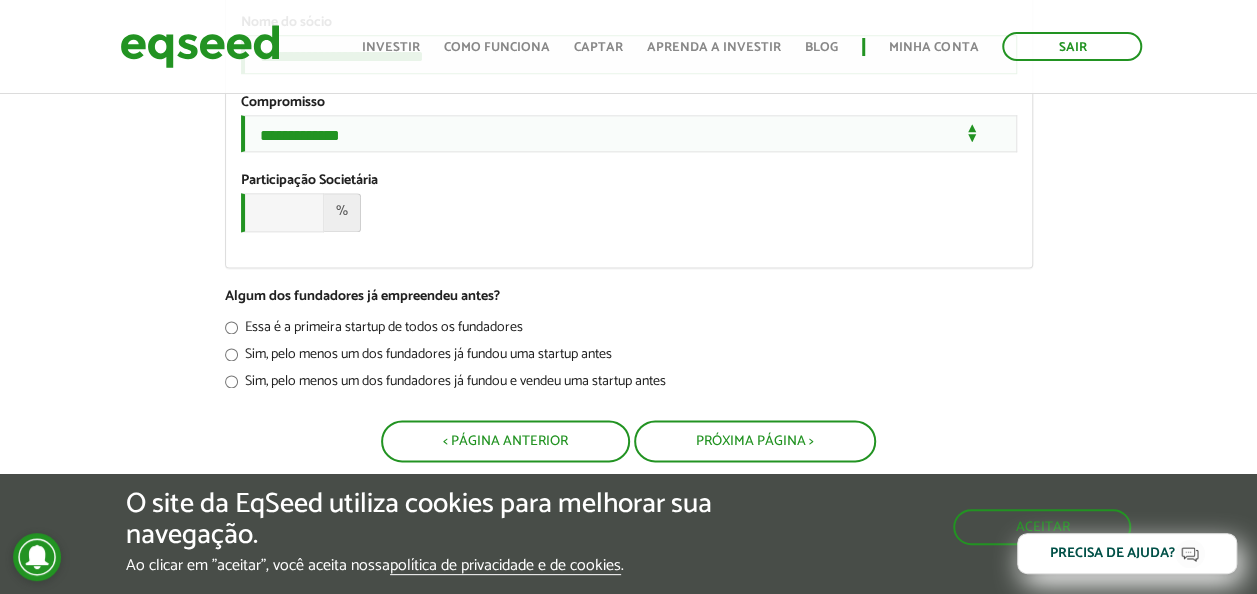type on "**********" 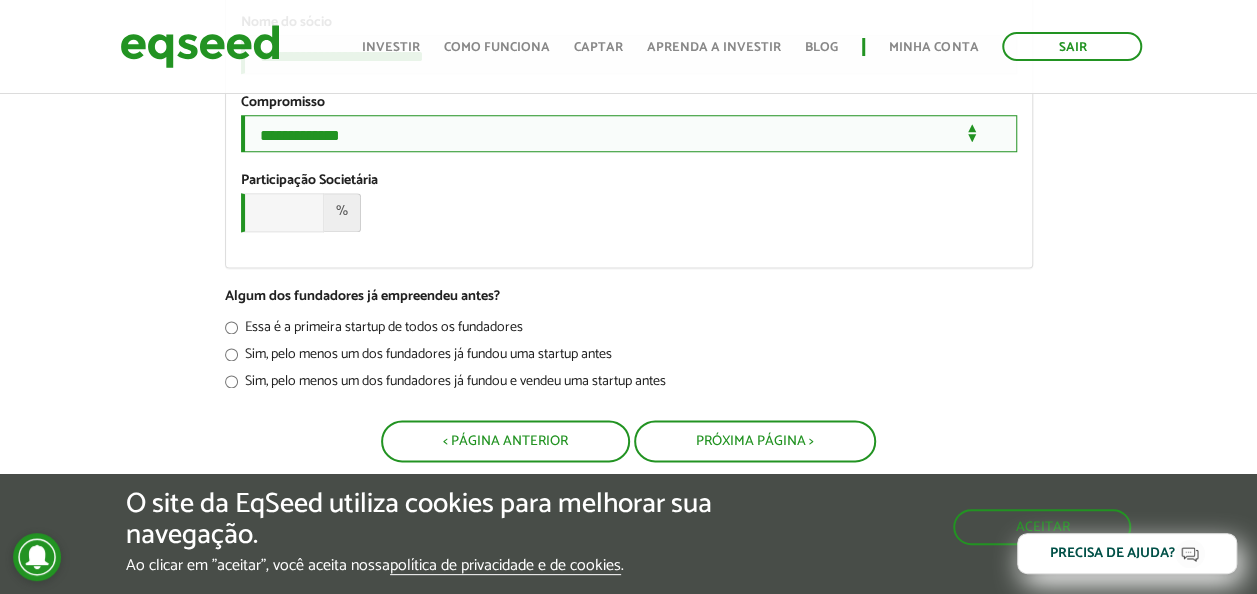 click on "**********" at bounding box center [629, 133] 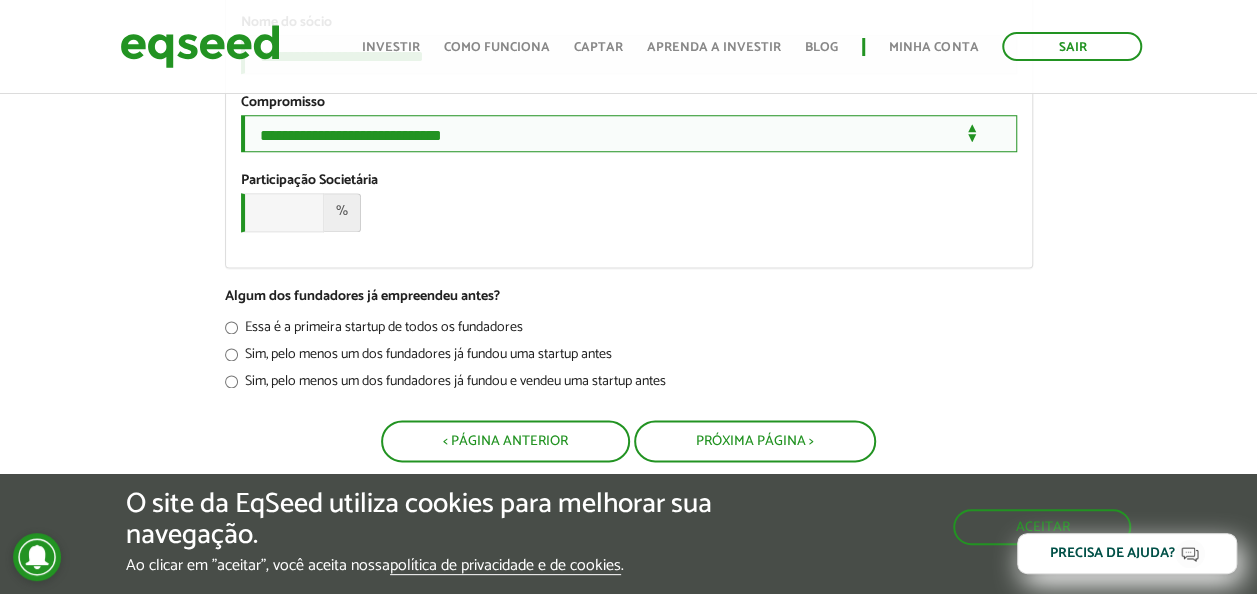 click on "**********" at bounding box center [629, 133] 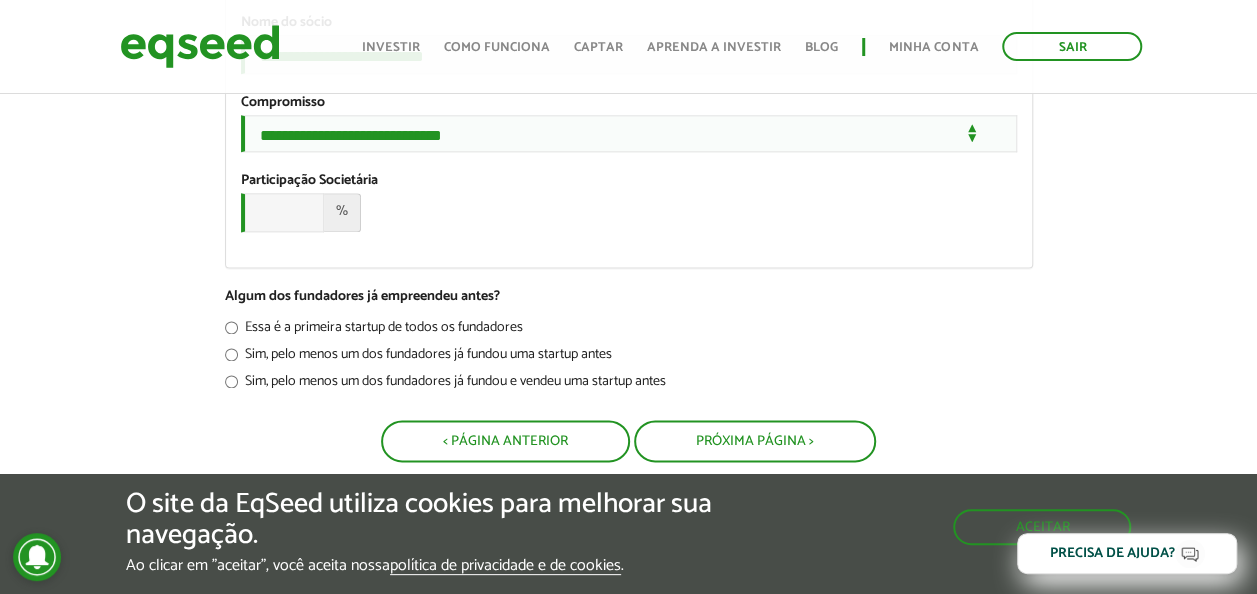 click on "%" at bounding box center (342, 212) 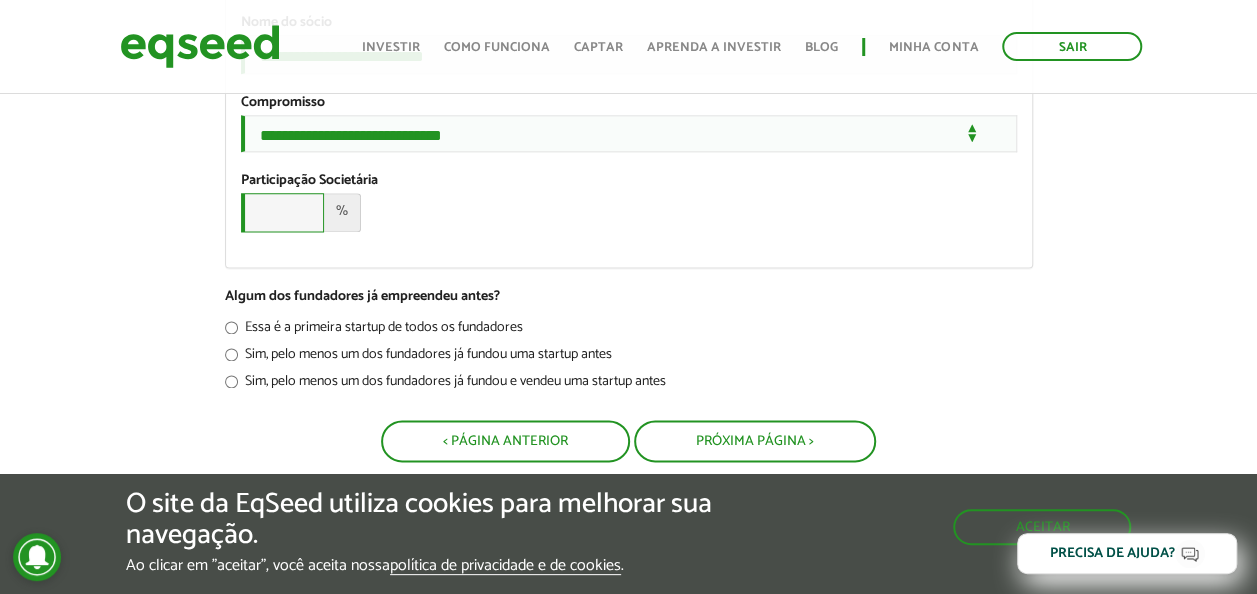 click on "Participação Societária  *" at bounding box center [282, 212] 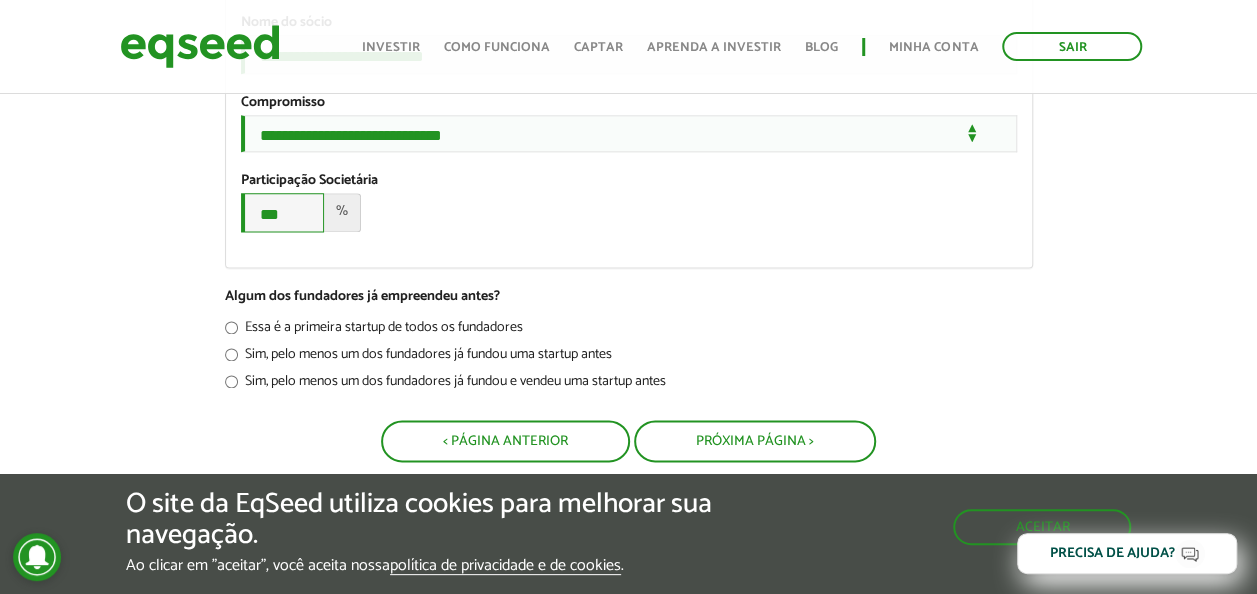 type on "***" 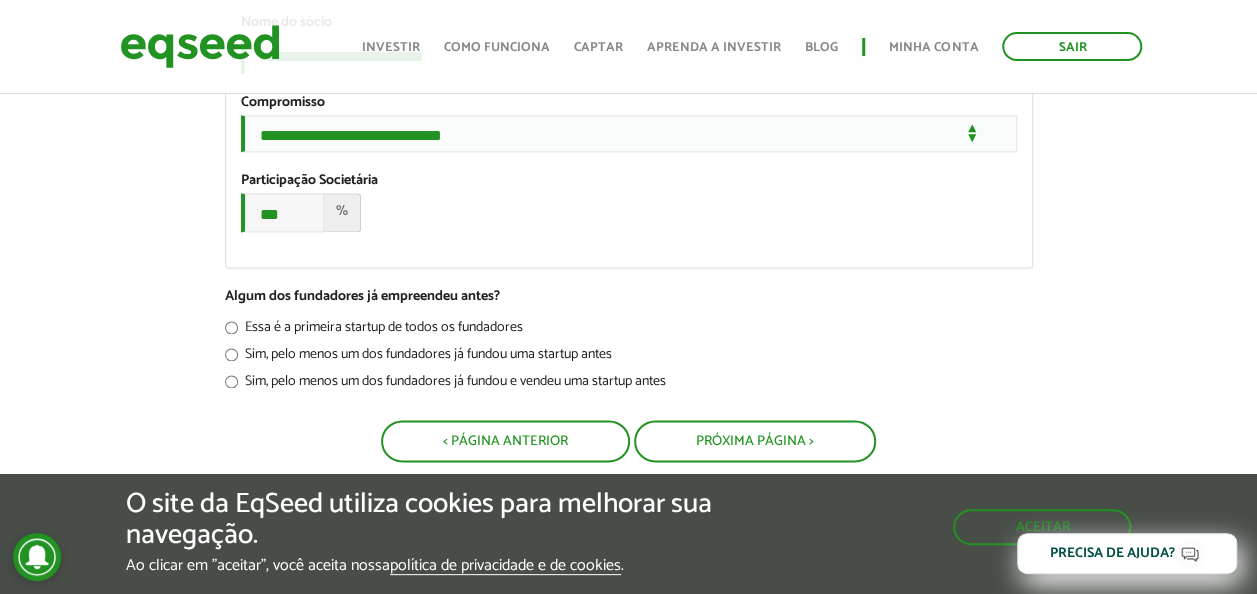 click on "**********" at bounding box center (629, 133) 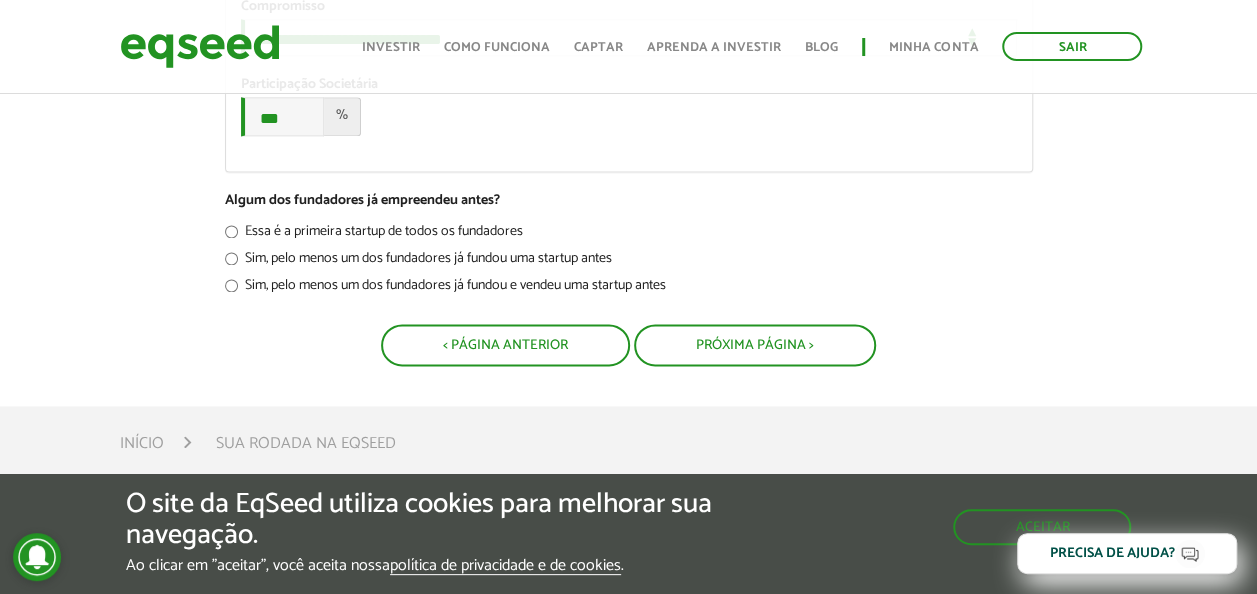 scroll, scrollTop: 1400, scrollLeft: 0, axis: vertical 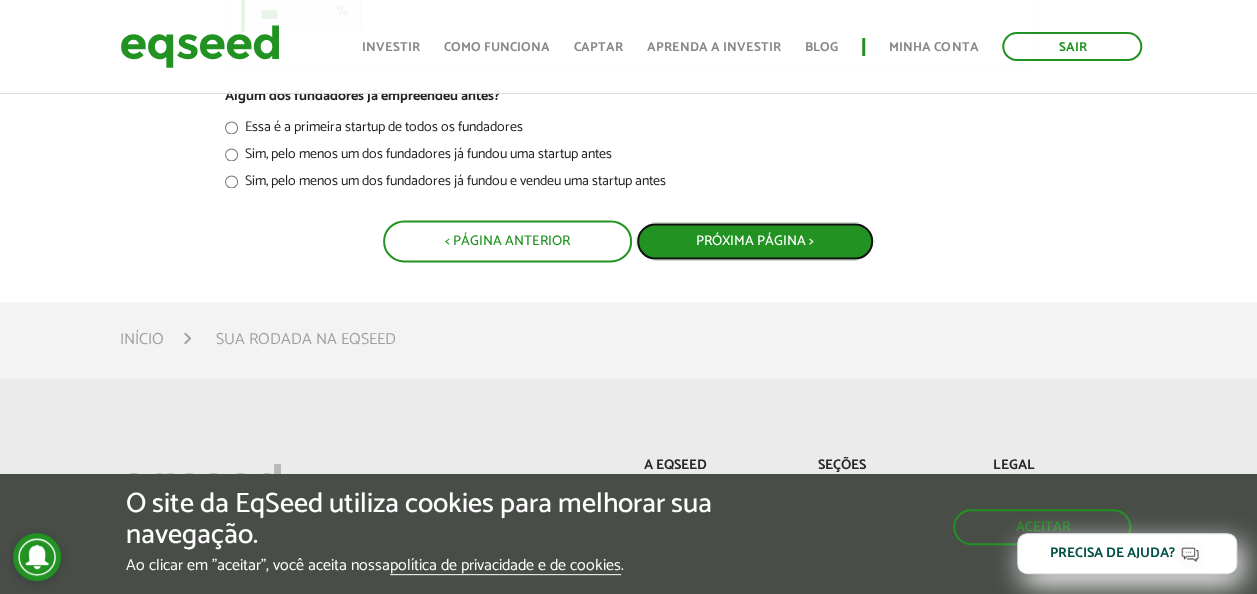 click on "Próxima Página >" at bounding box center (755, 241) 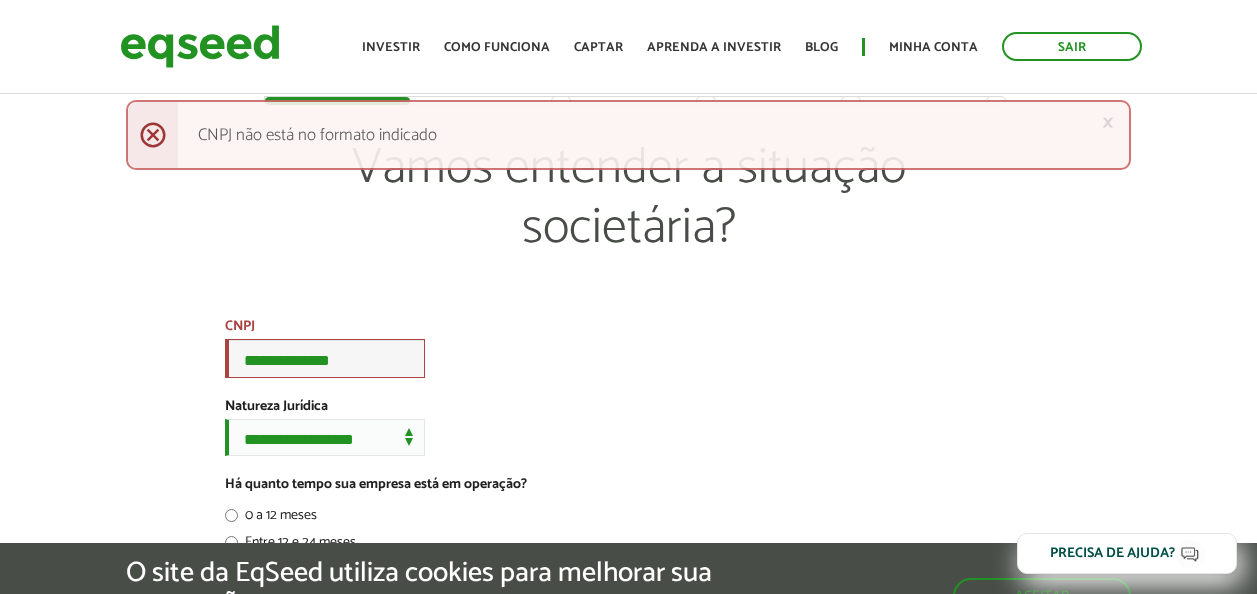 scroll, scrollTop: 0, scrollLeft: 0, axis: both 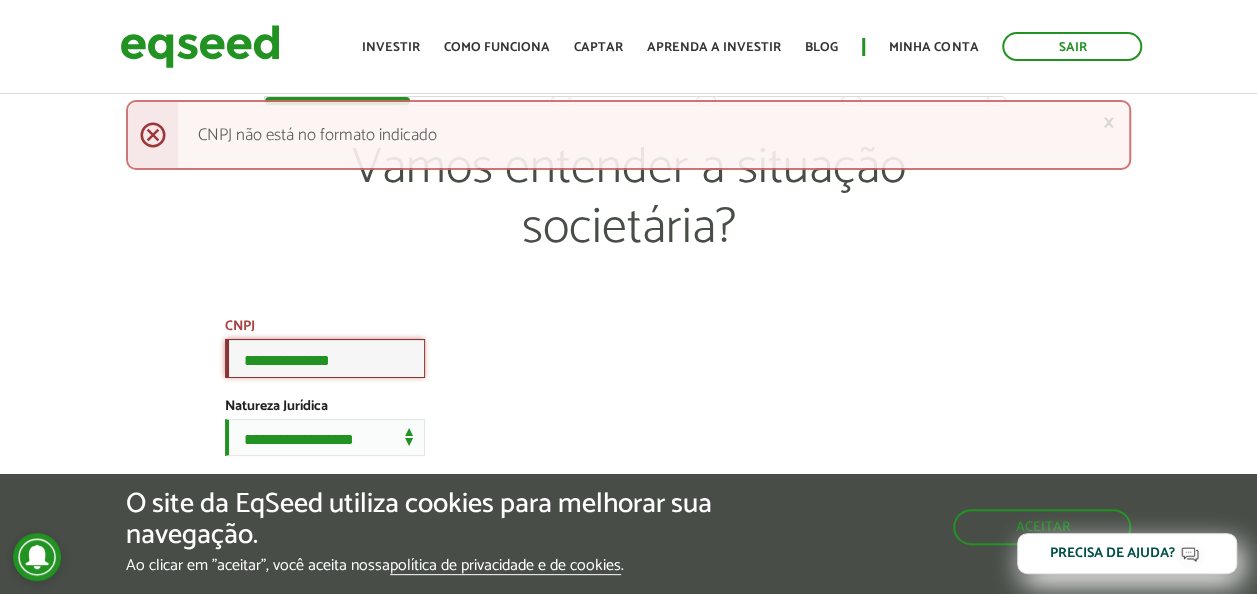 click on "**********" at bounding box center (325, 358) 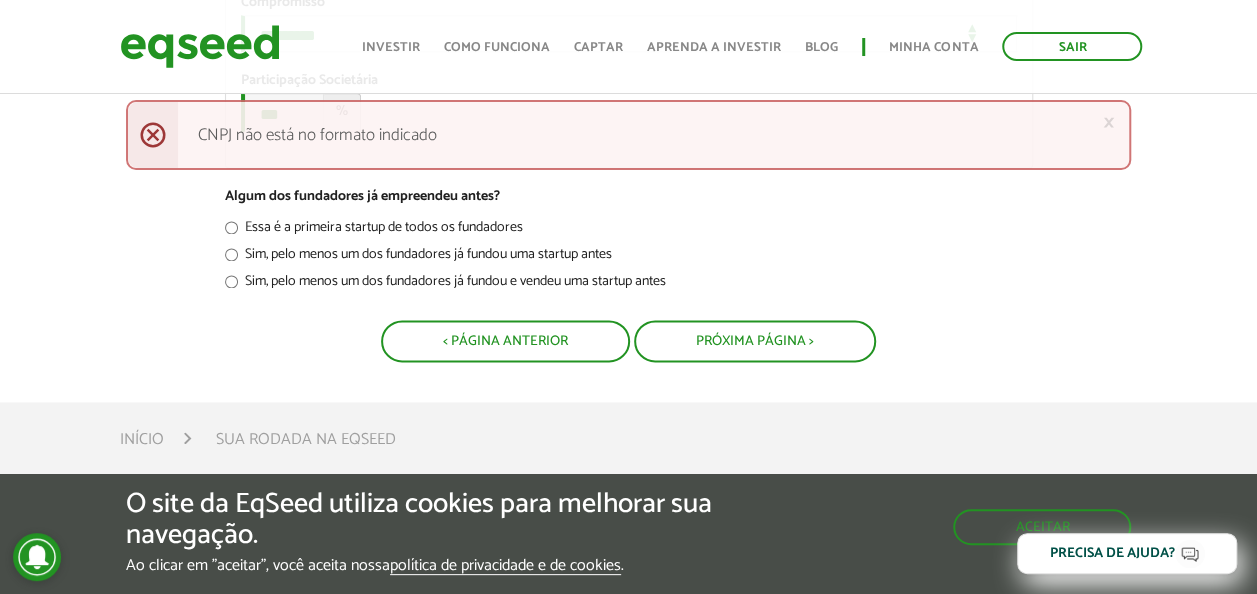 scroll, scrollTop: 1300, scrollLeft: 0, axis: vertical 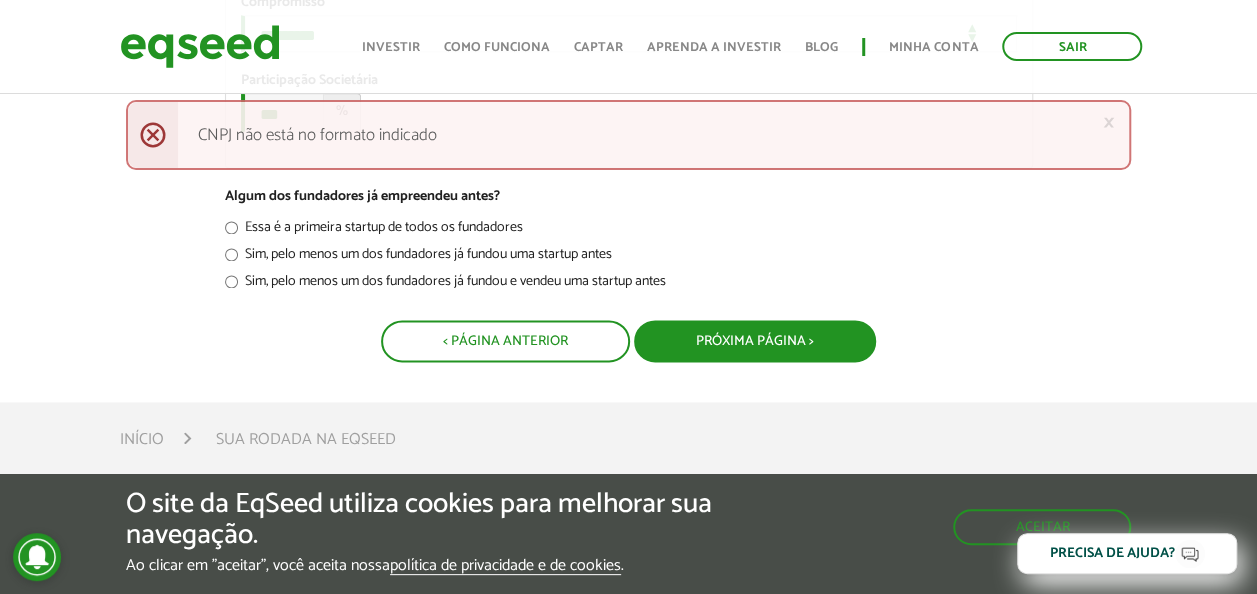type on "**********" 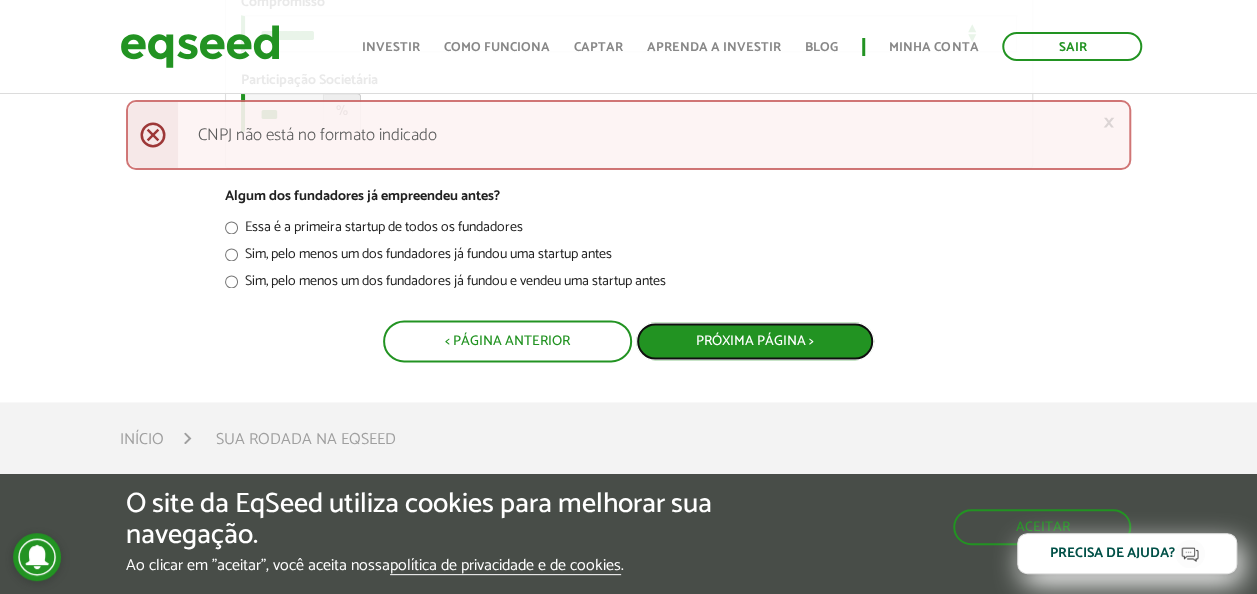 click on "Próxima Página >" at bounding box center (755, 341) 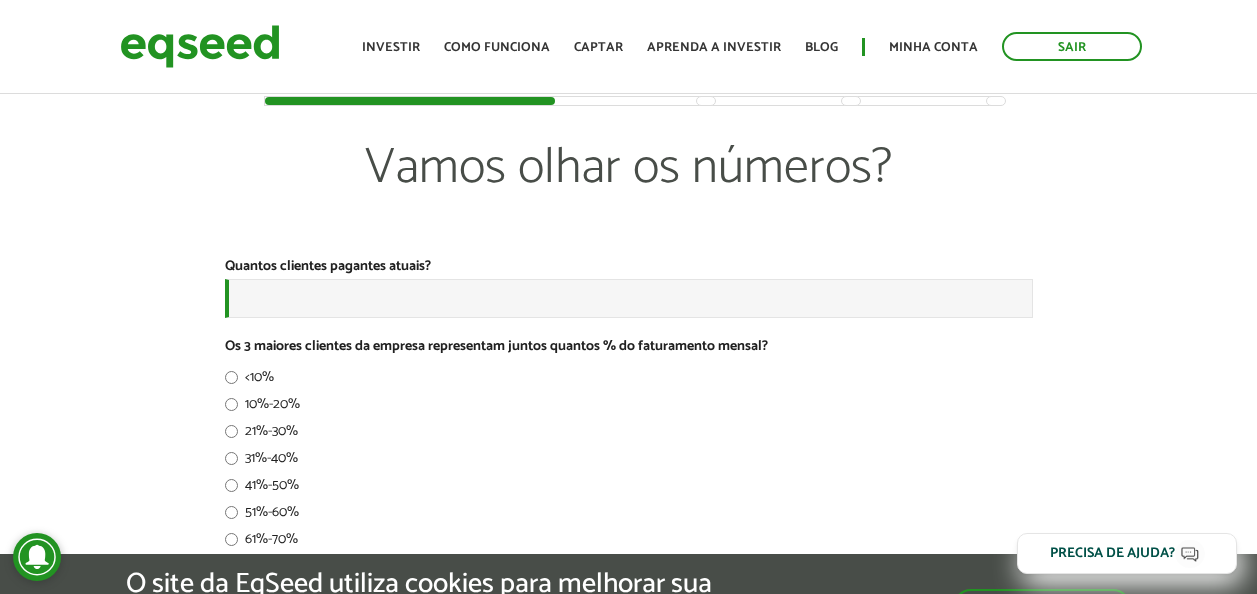 scroll, scrollTop: 0, scrollLeft: 0, axis: both 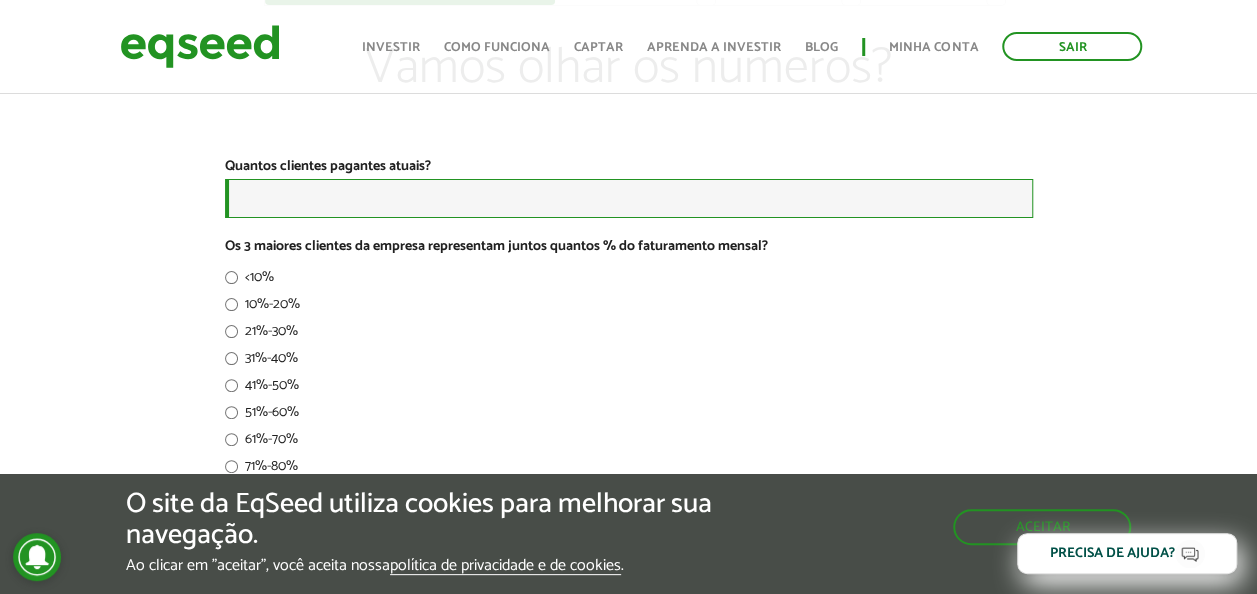 click on "Quantos clientes pagantes atuais?  *" at bounding box center [629, 198] 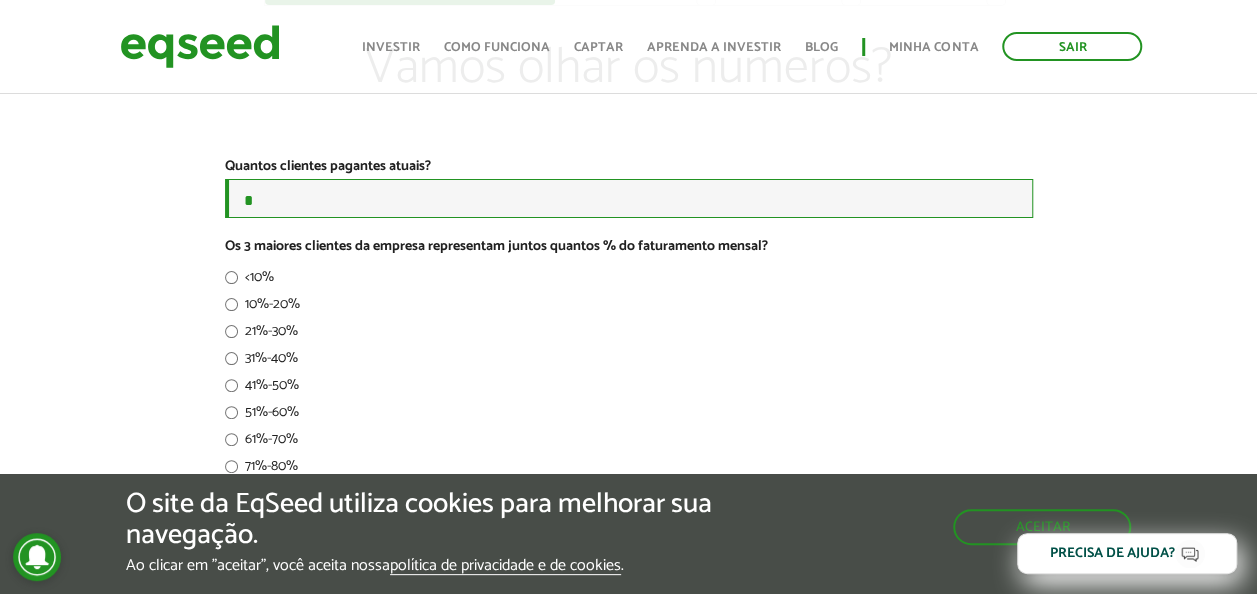 type on "*" 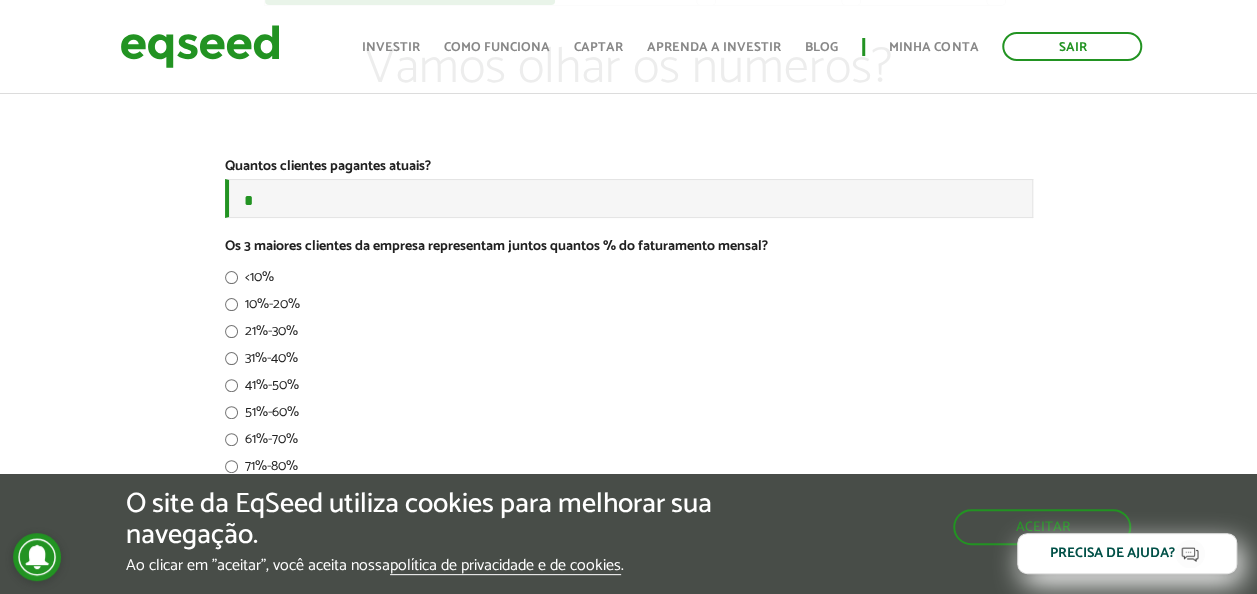click on "21%-30%" at bounding box center (629, 334) 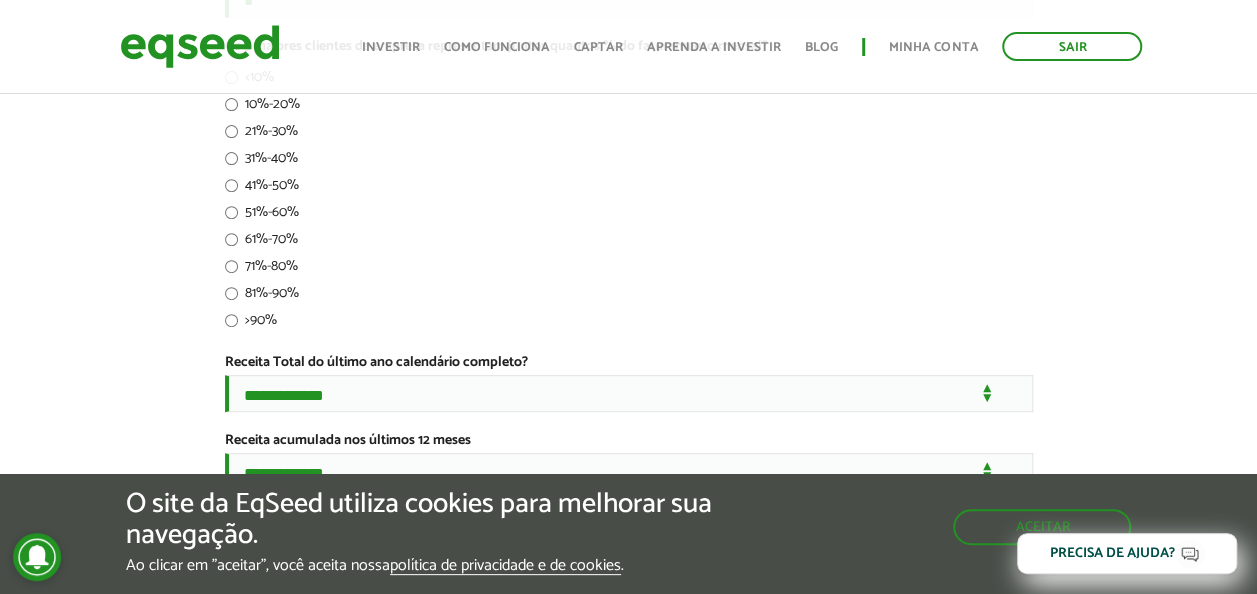 scroll, scrollTop: 200, scrollLeft: 0, axis: vertical 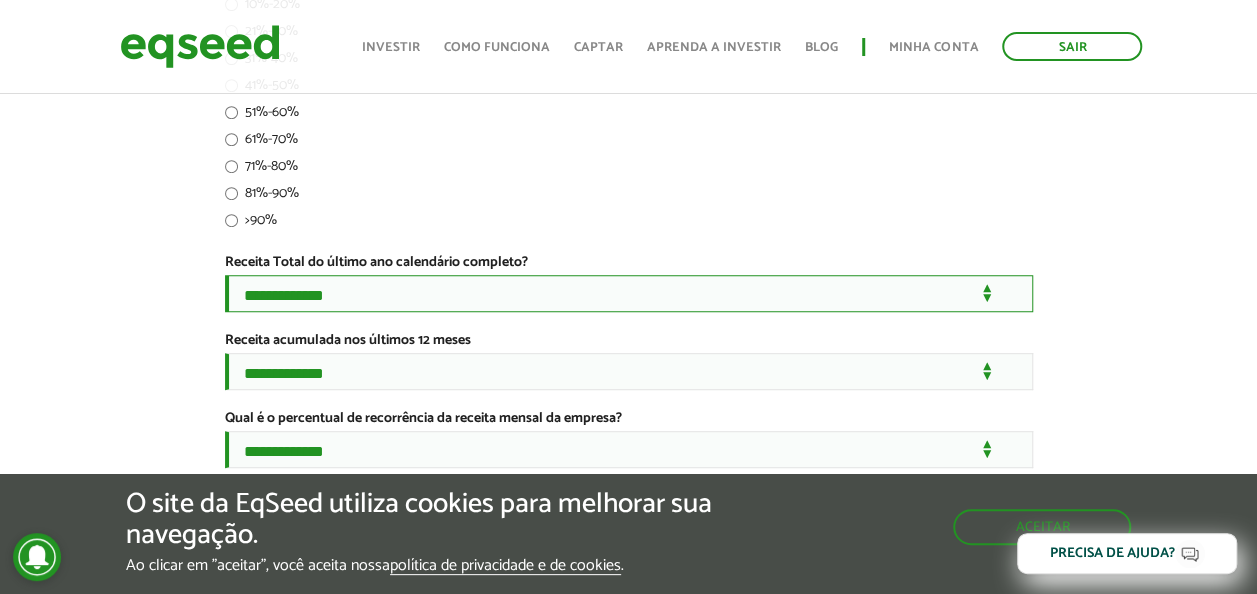 click on "**********" at bounding box center [629, 293] 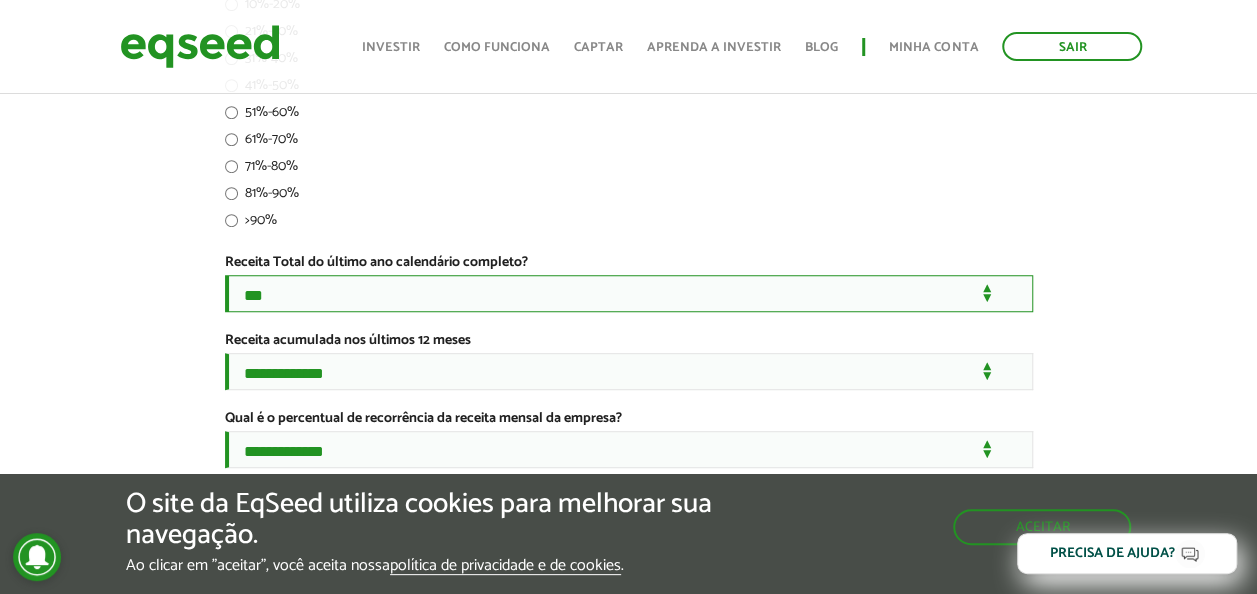 click on "**********" at bounding box center (629, 293) 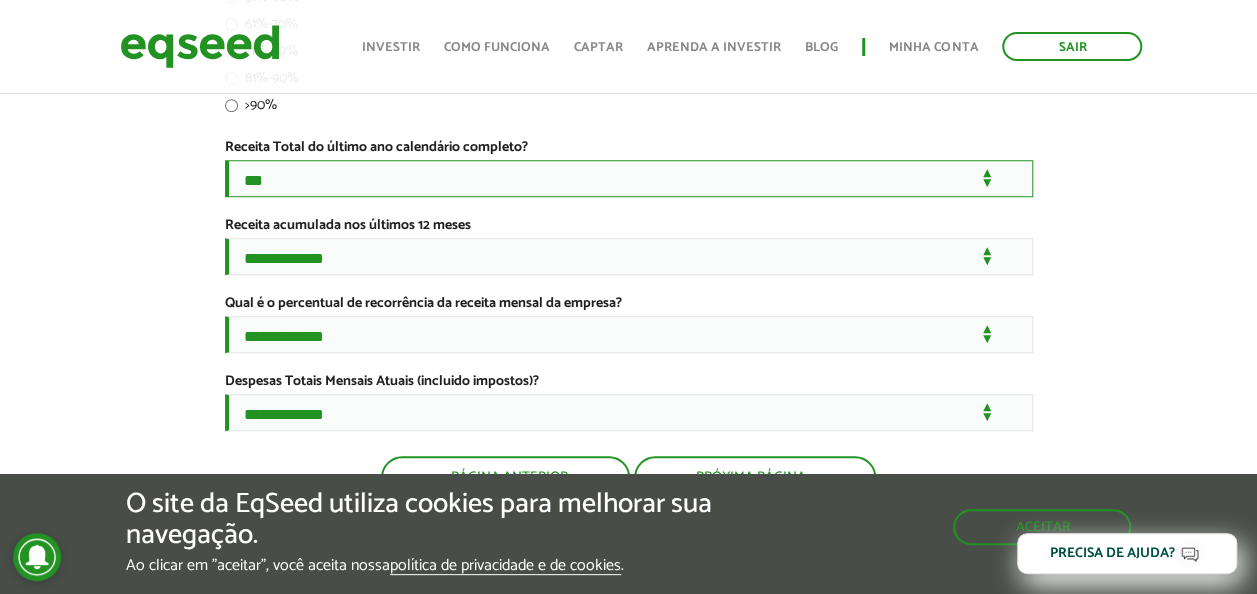 scroll, scrollTop: 600, scrollLeft: 0, axis: vertical 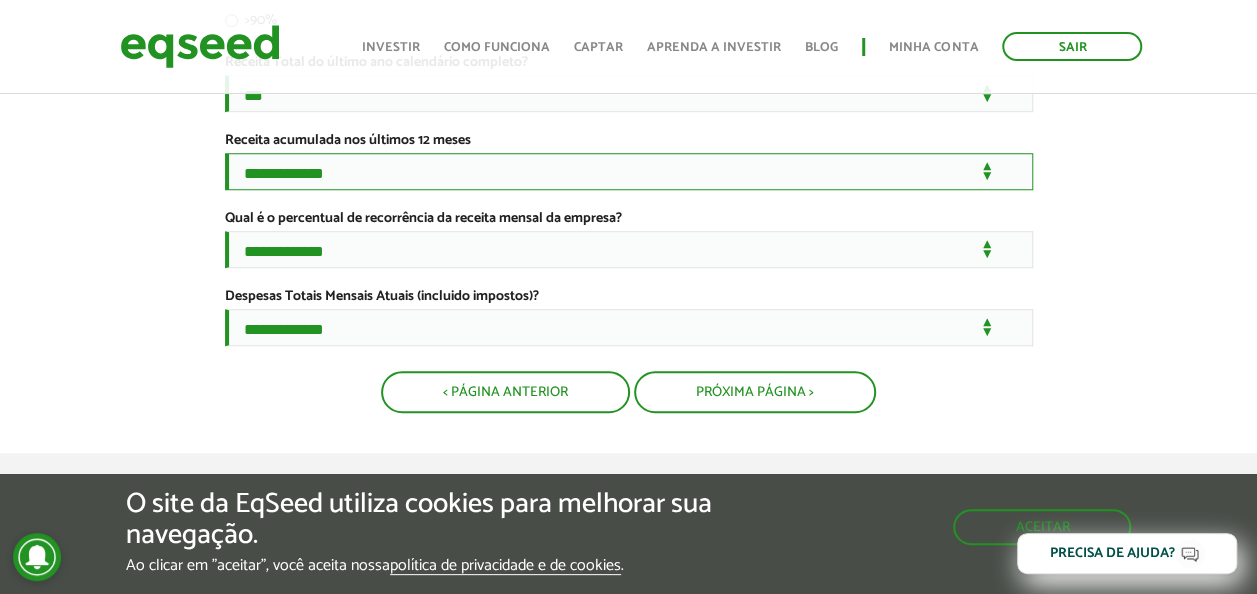 click on "**********" at bounding box center (629, 171) 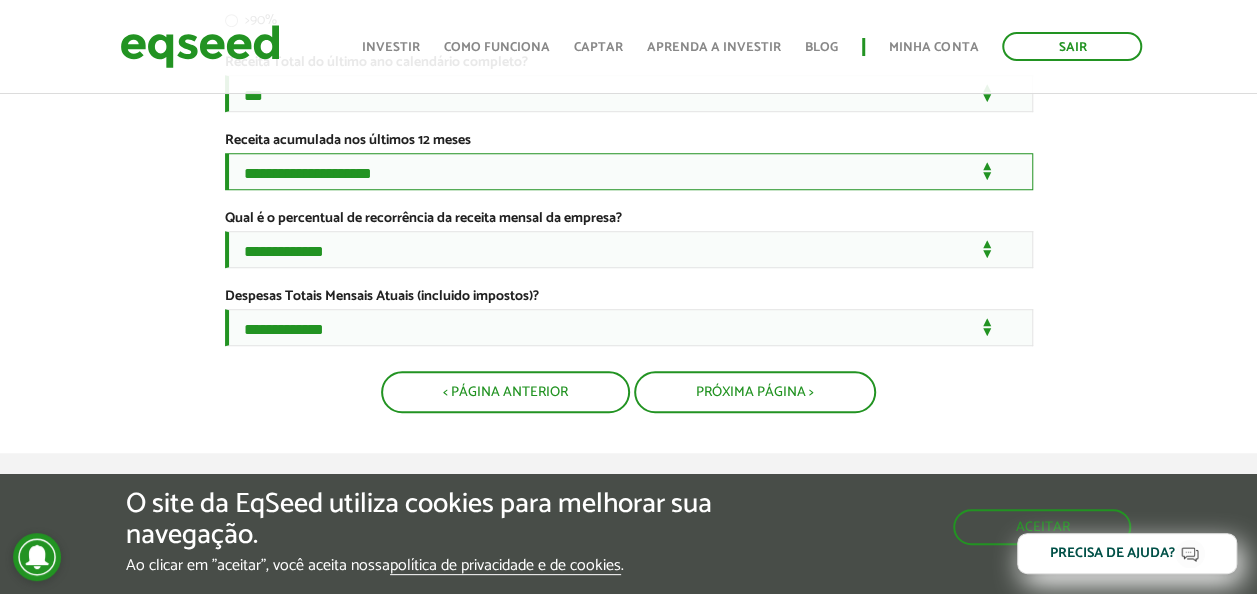 click on "**********" at bounding box center [629, 171] 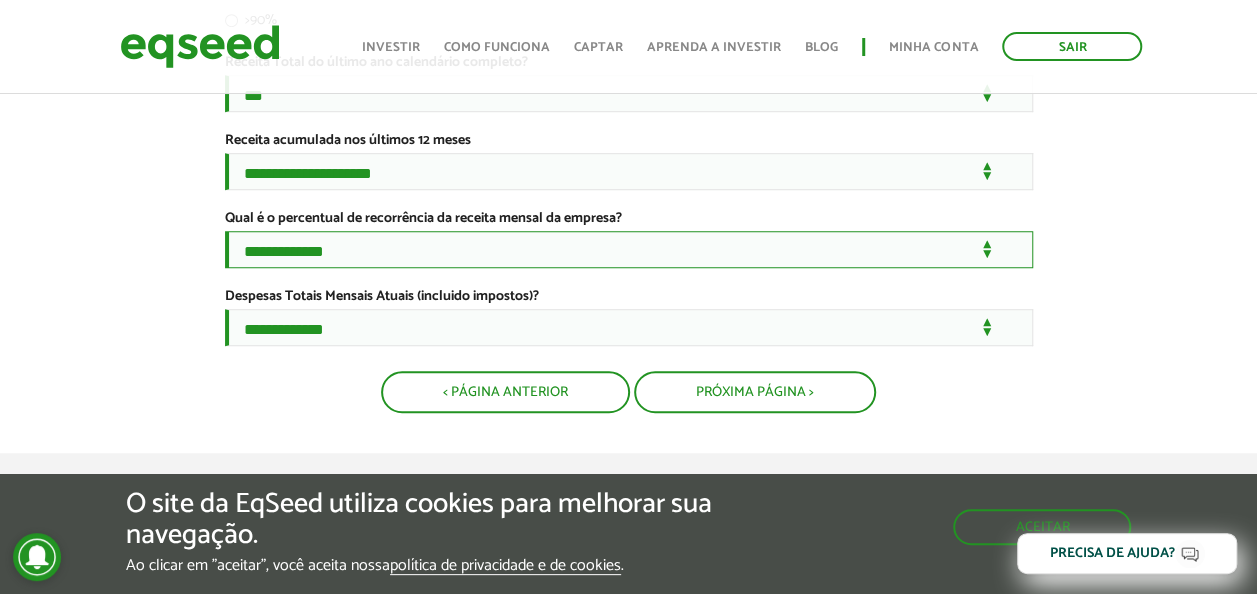 click on "**********" at bounding box center (629, 249) 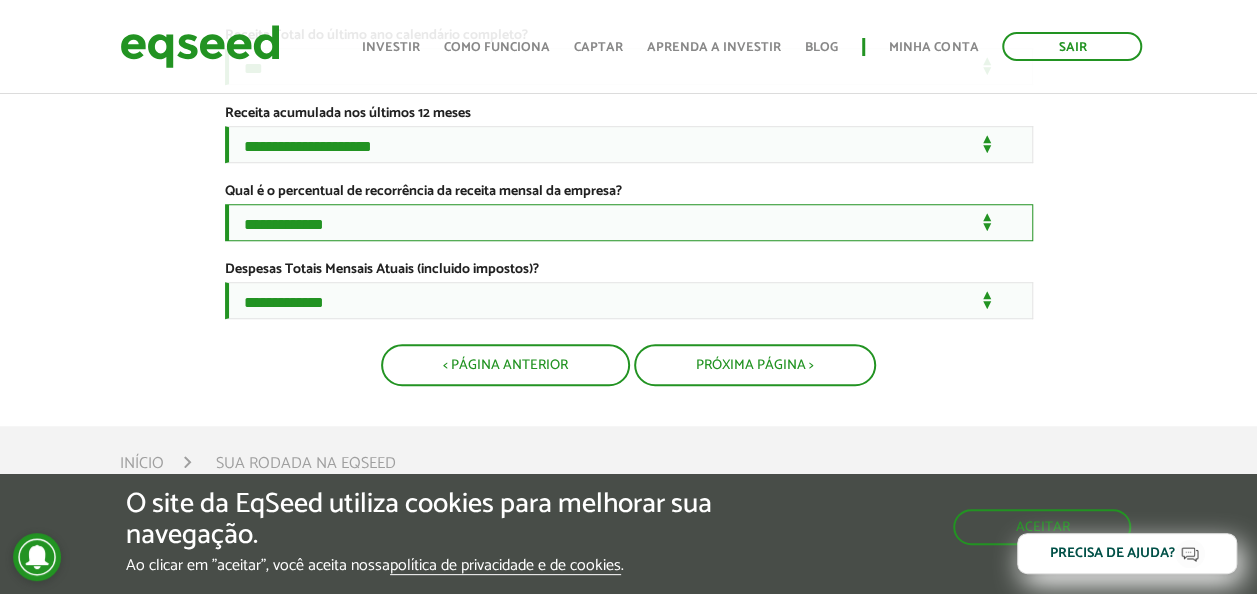 scroll, scrollTop: 600, scrollLeft: 0, axis: vertical 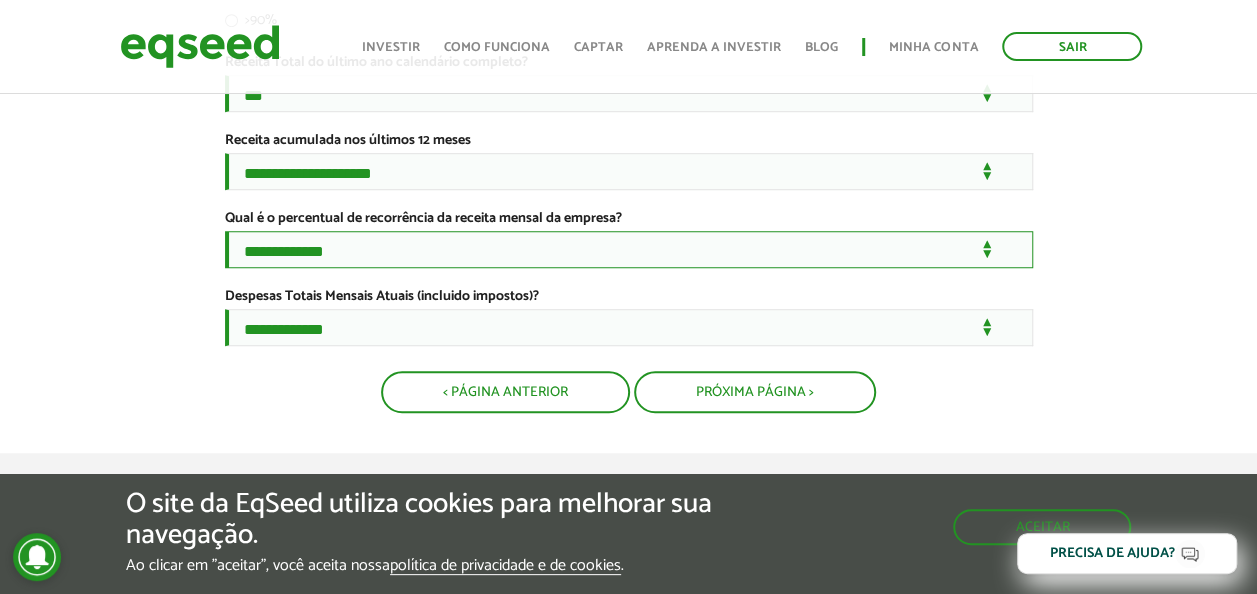 click on "**********" at bounding box center [629, 249] 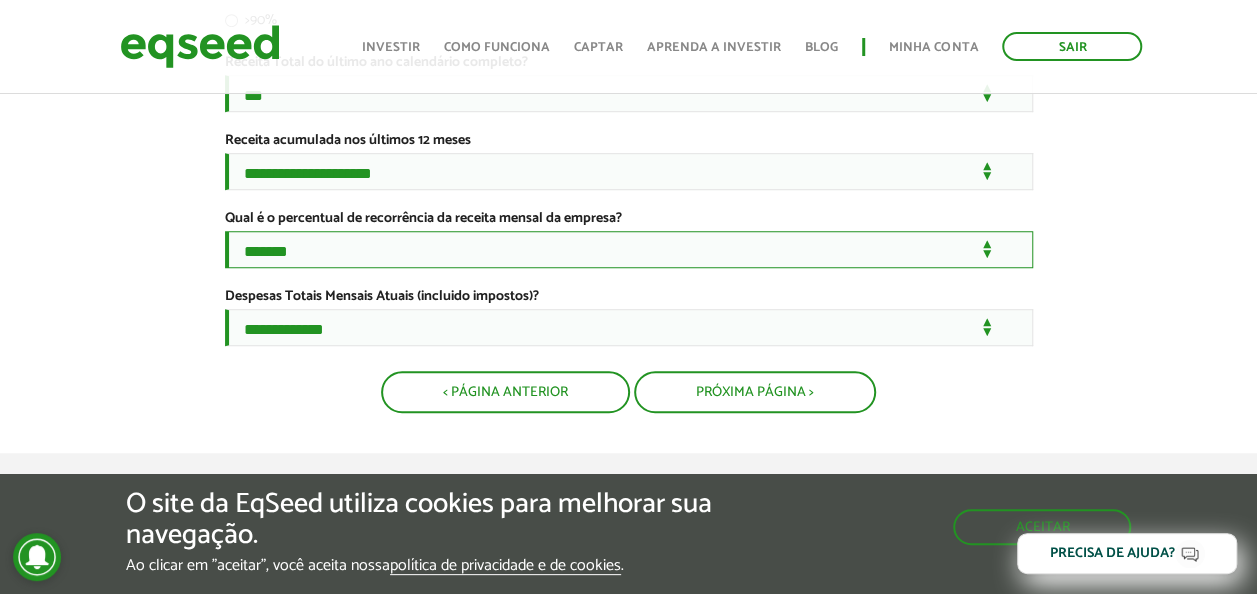 click on "**********" at bounding box center (629, 249) 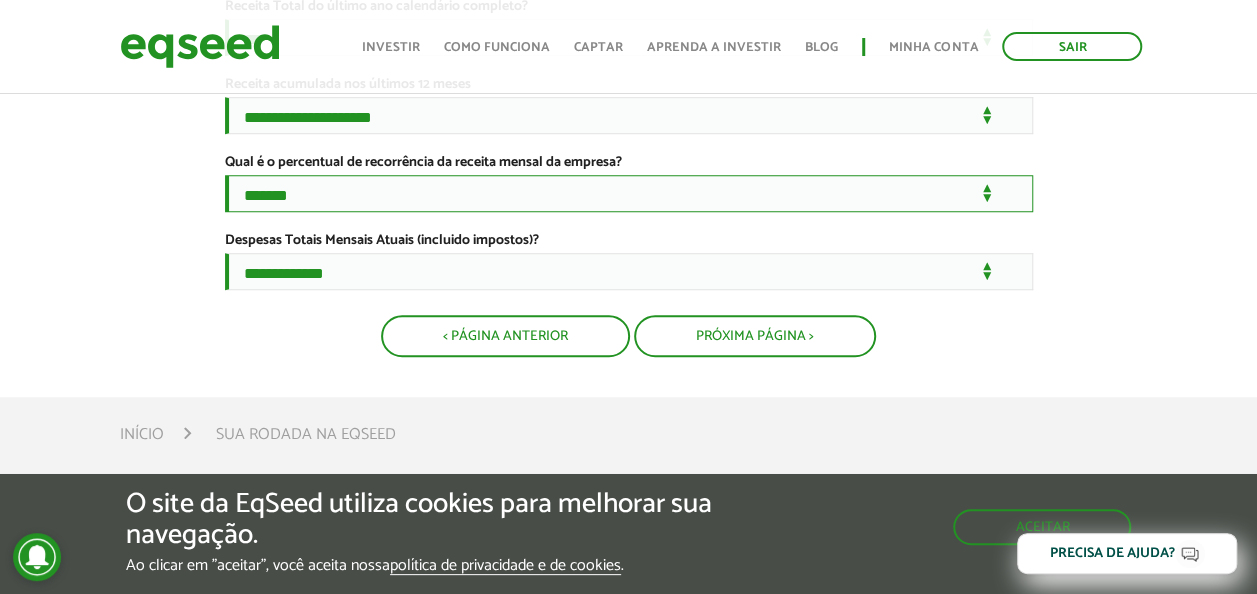 scroll, scrollTop: 700, scrollLeft: 0, axis: vertical 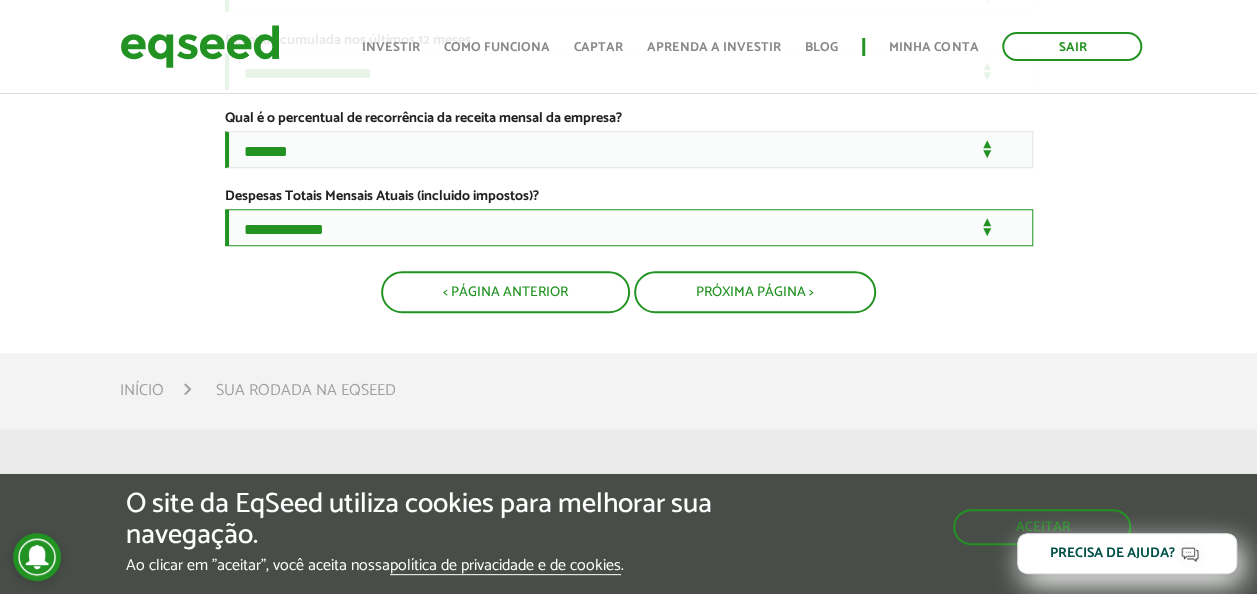 click on "**********" at bounding box center (629, 227) 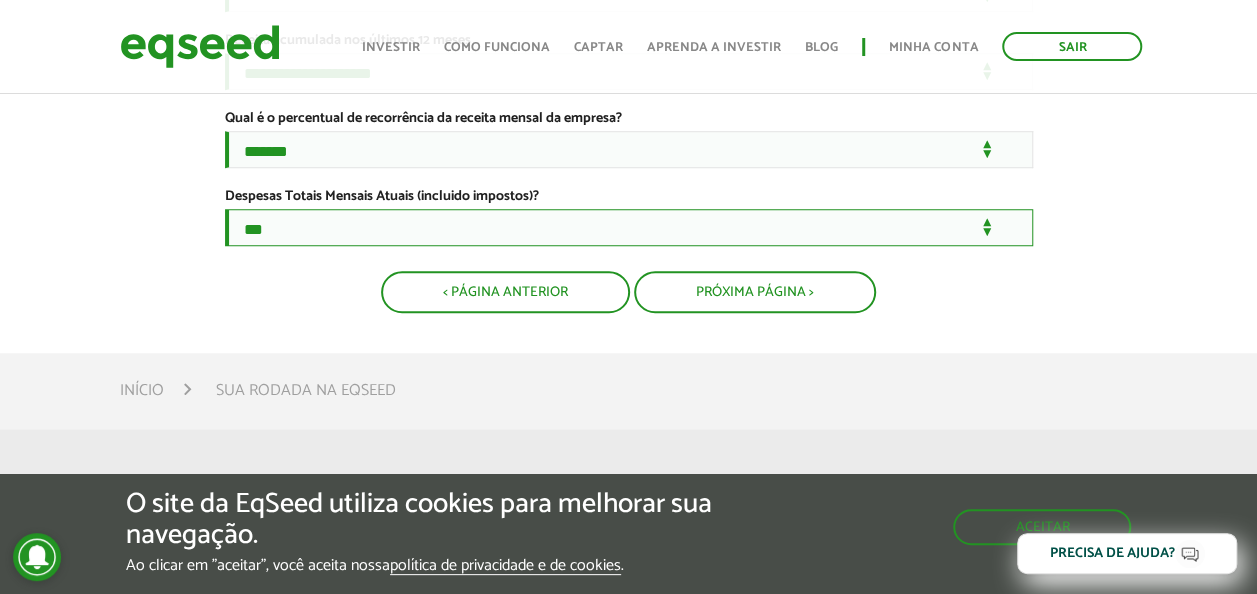 click on "**********" at bounding box center (629, 227) 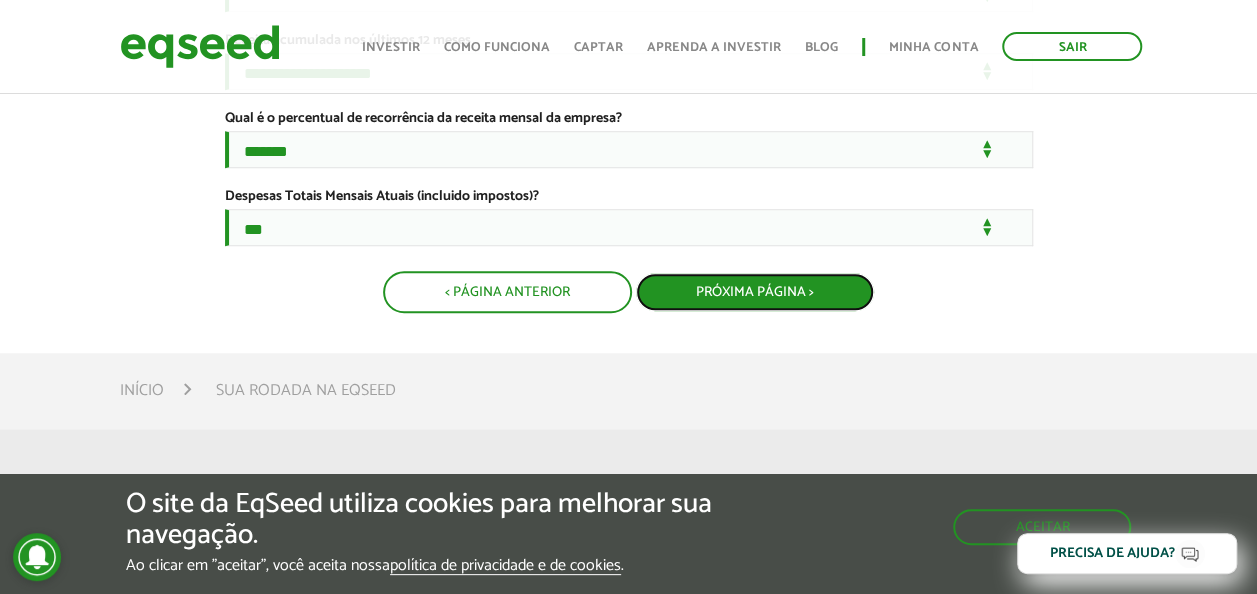click on "Próxima Página >" at bounding box center (755, 292) 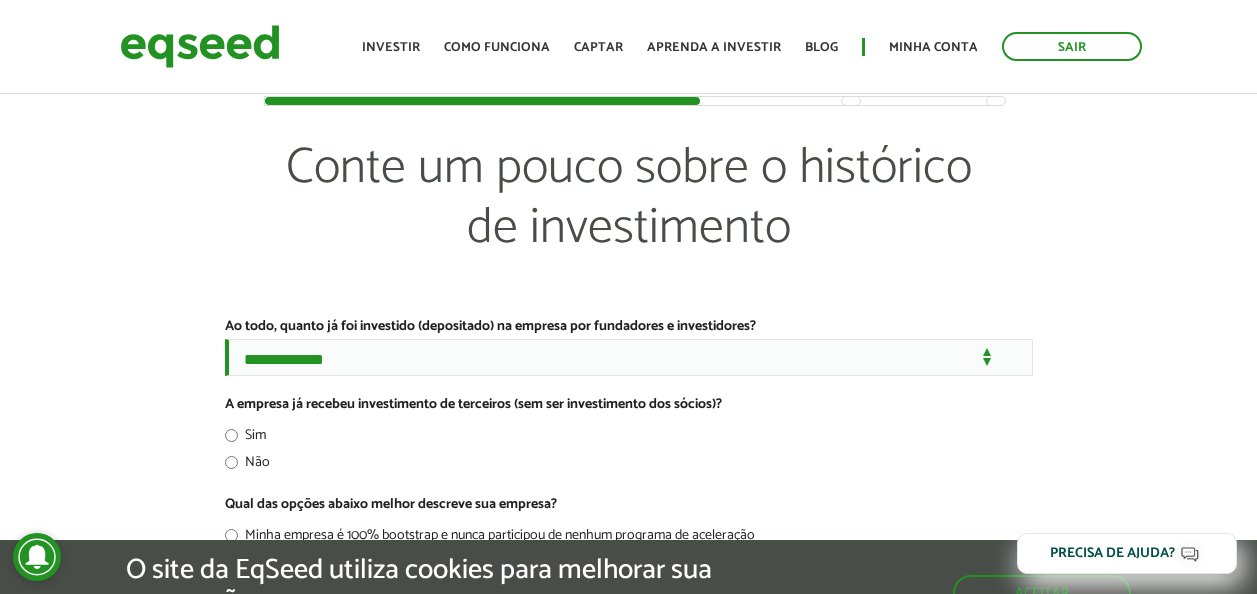 scroll, scrollTop: 0, scrollLeft: 0, axis: both 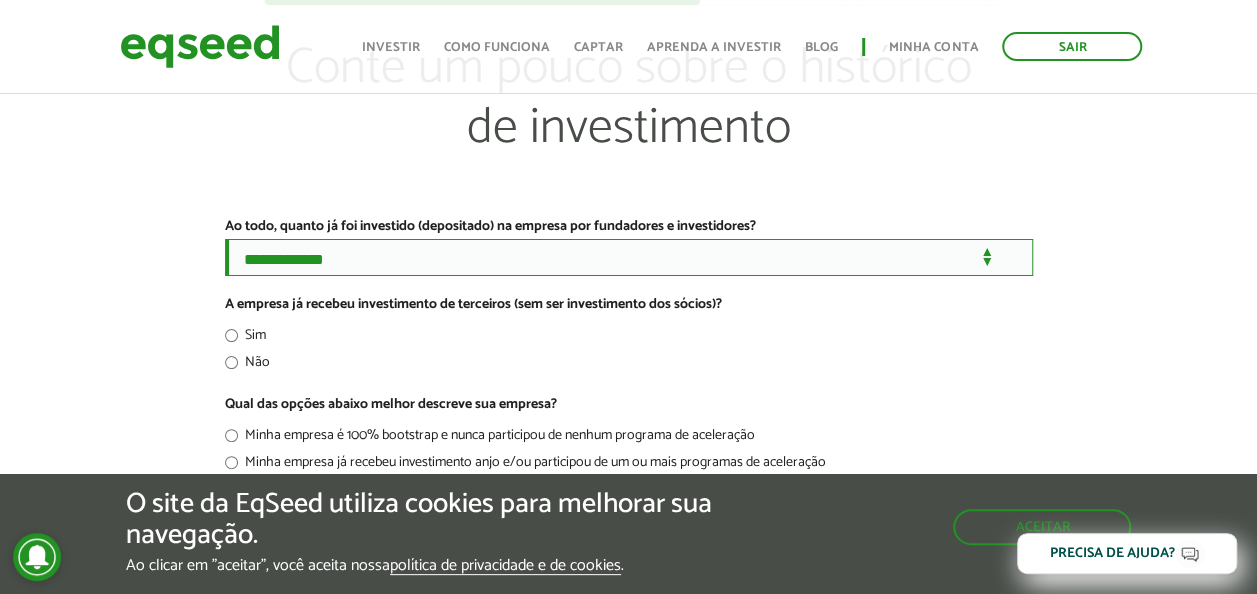 click on "**********" at bounding box center [629, 257] 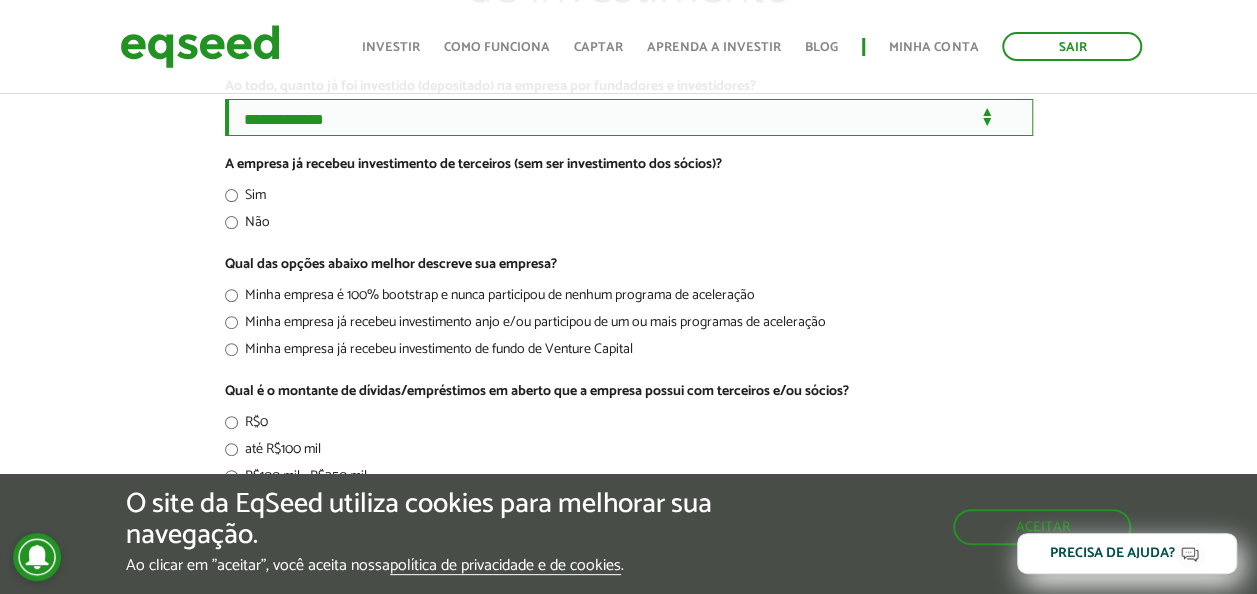 scroll, scrollTop: 200, scrollLeft: 0, axis: vertical 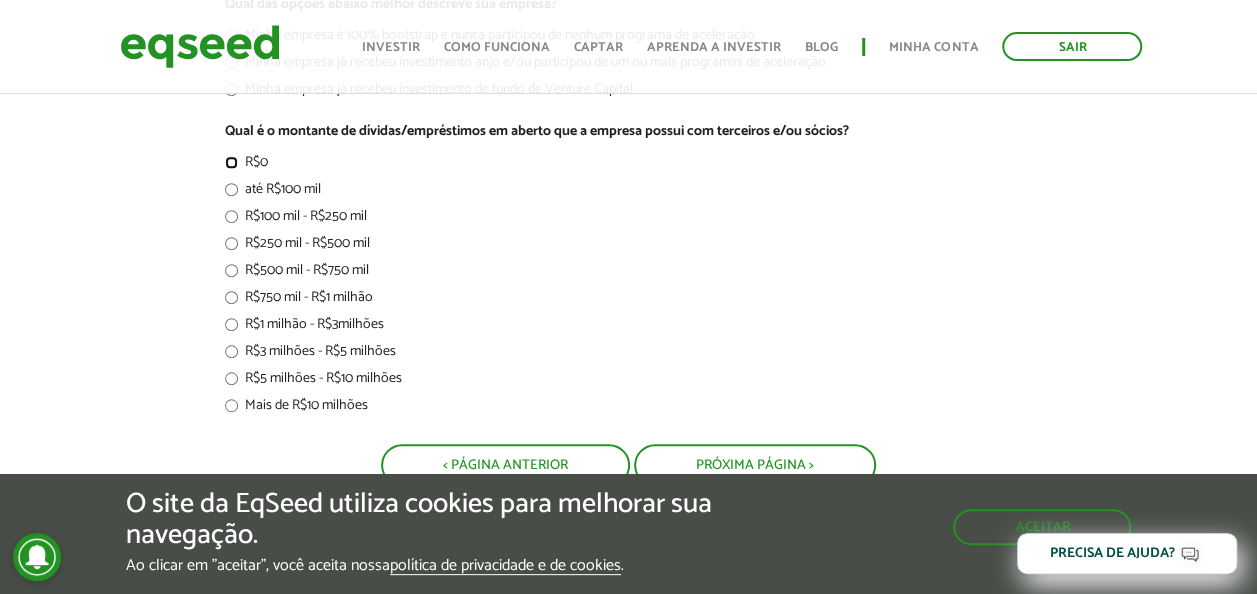 click on "R$0" at bounding box center [629, 165] 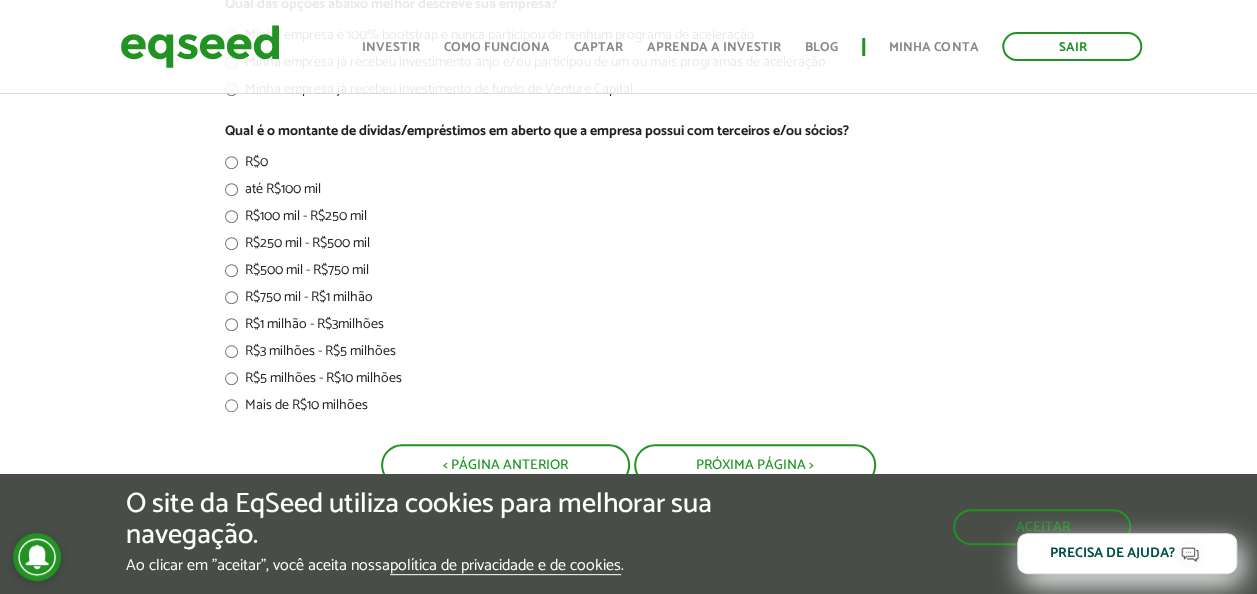 click on "**********" at bounding box center (629, 38) 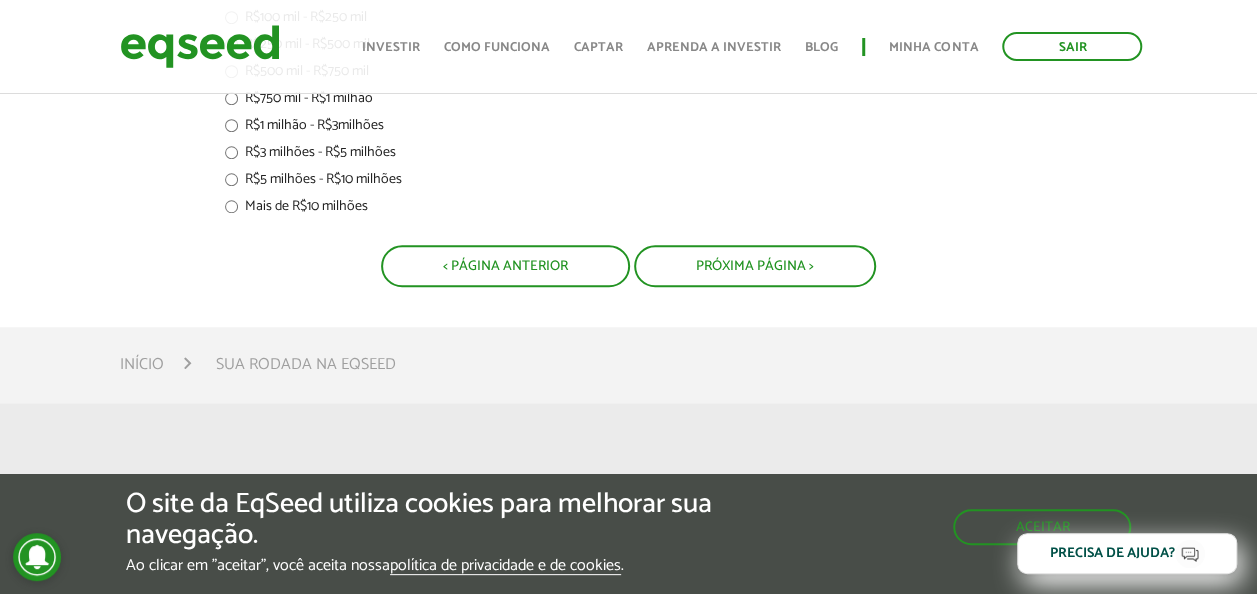 scroll, scrollTop: 700, scrollLeft: 0, axis: vertical 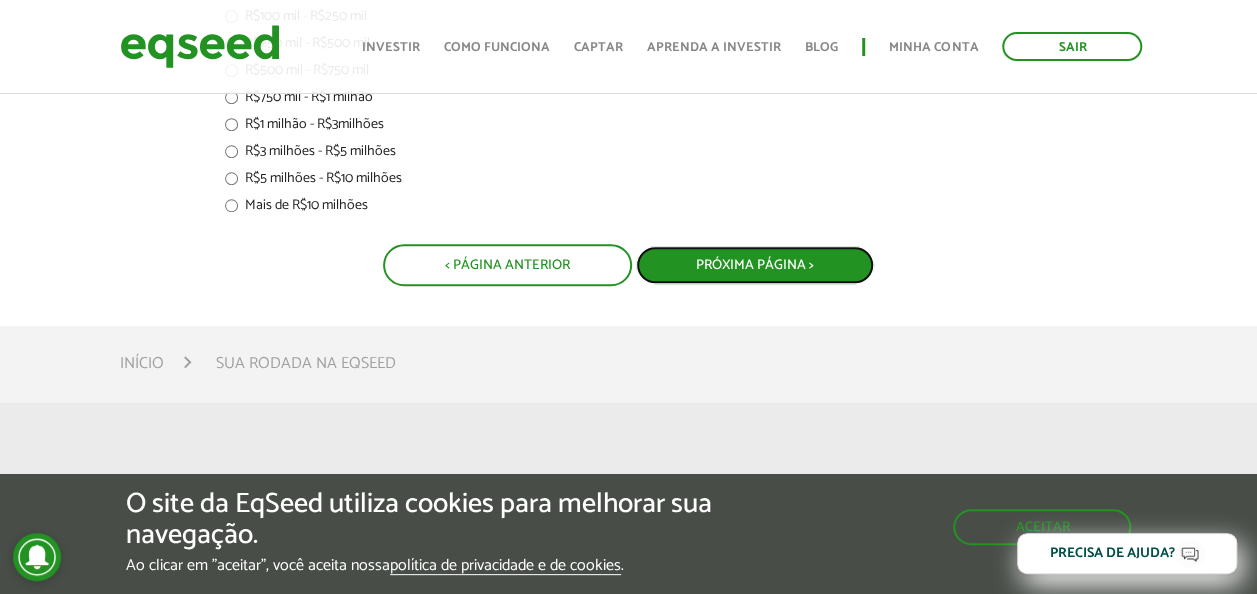 click on "Próxima Página >" at bounding box center [755, 265] 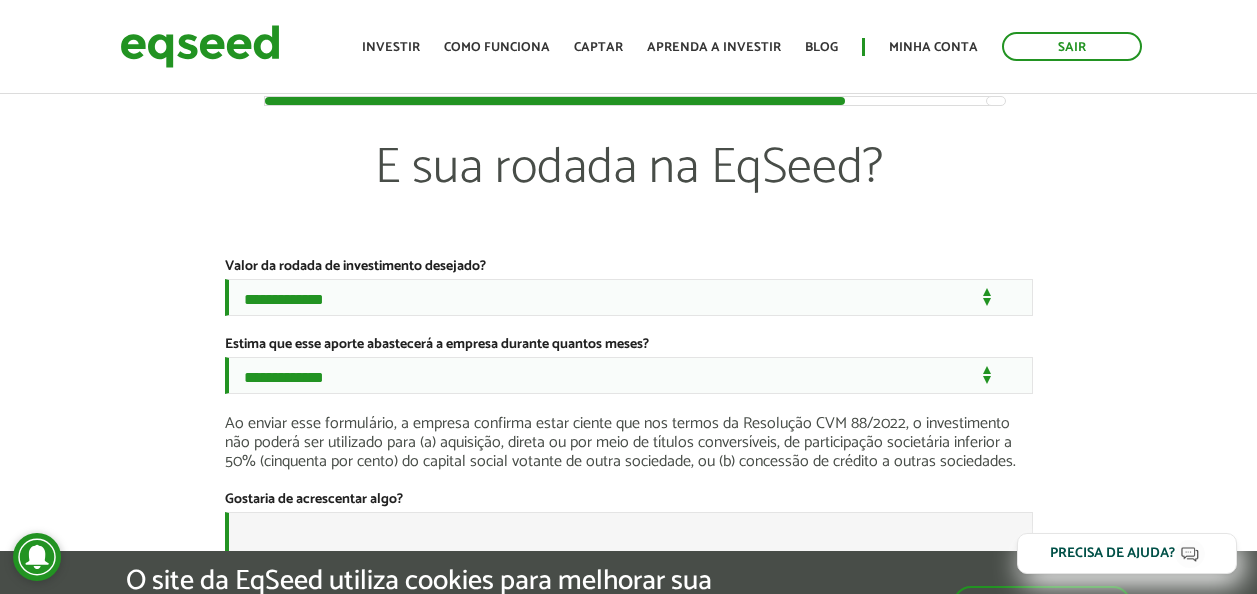 scroll, scrollTop: 0, scrollLeft: 0, axis: both 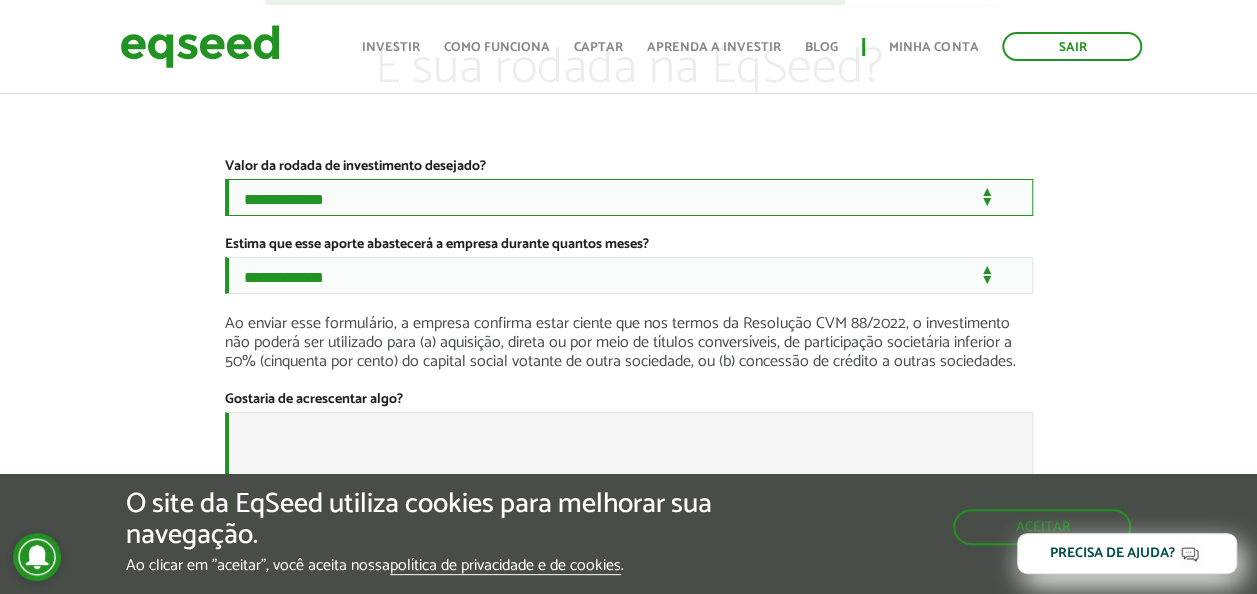 click on "**********" at bounding box center (629, 197) 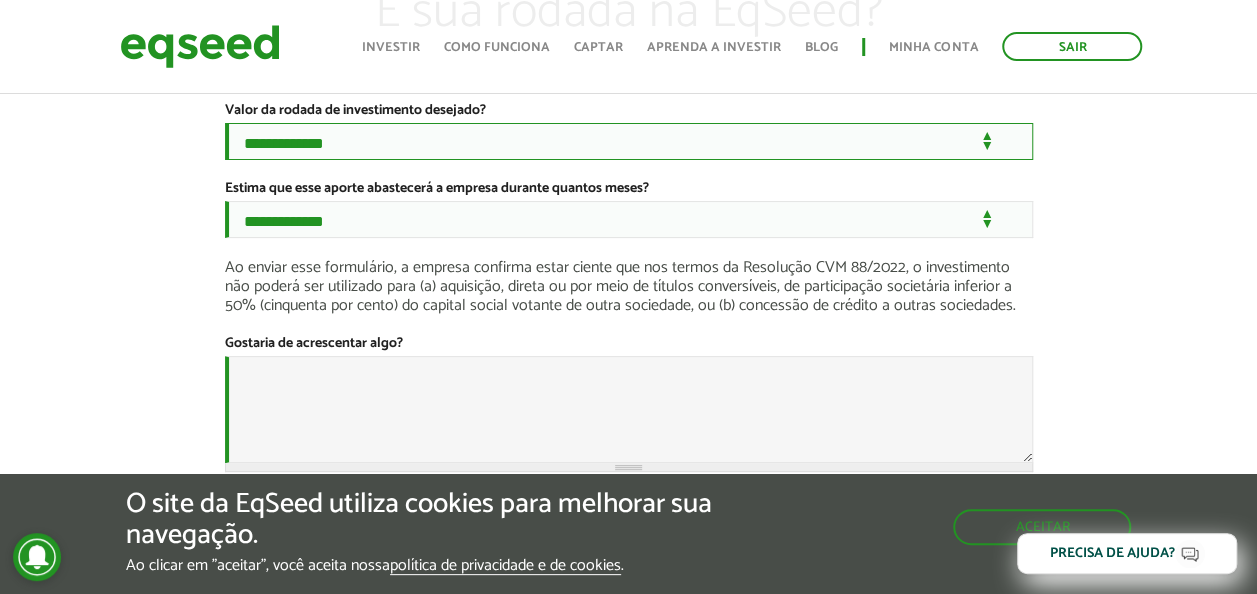 scroll, scrollTop: 200, scrollLeft: 0, axis: vertical 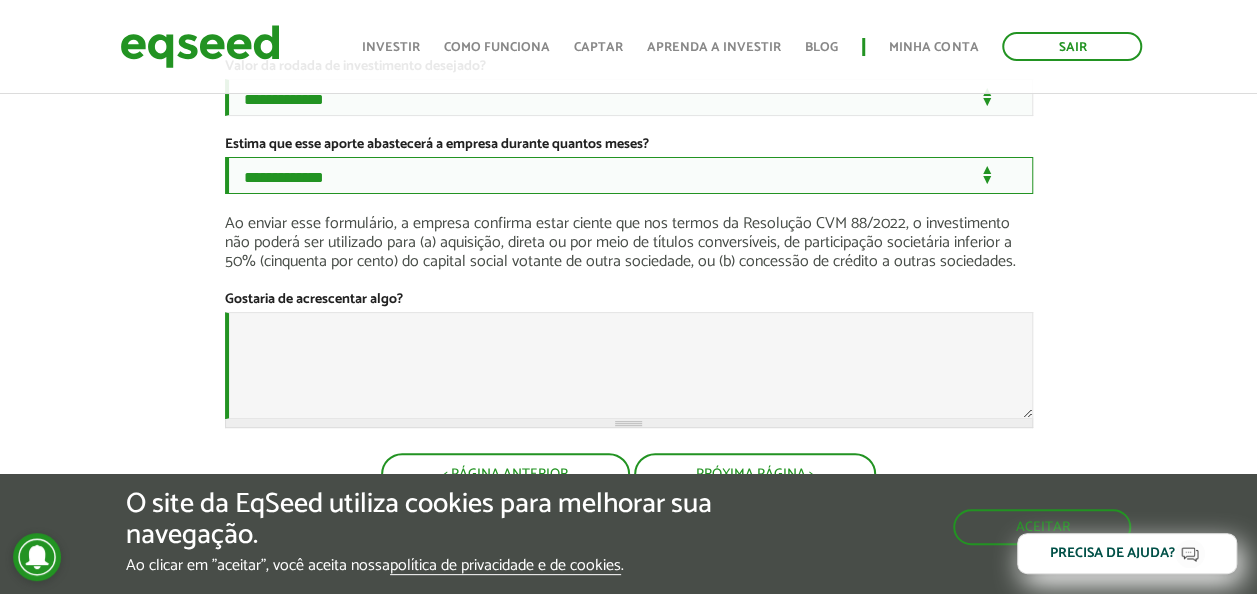 click on "**********" at bounding box center [629, 175] 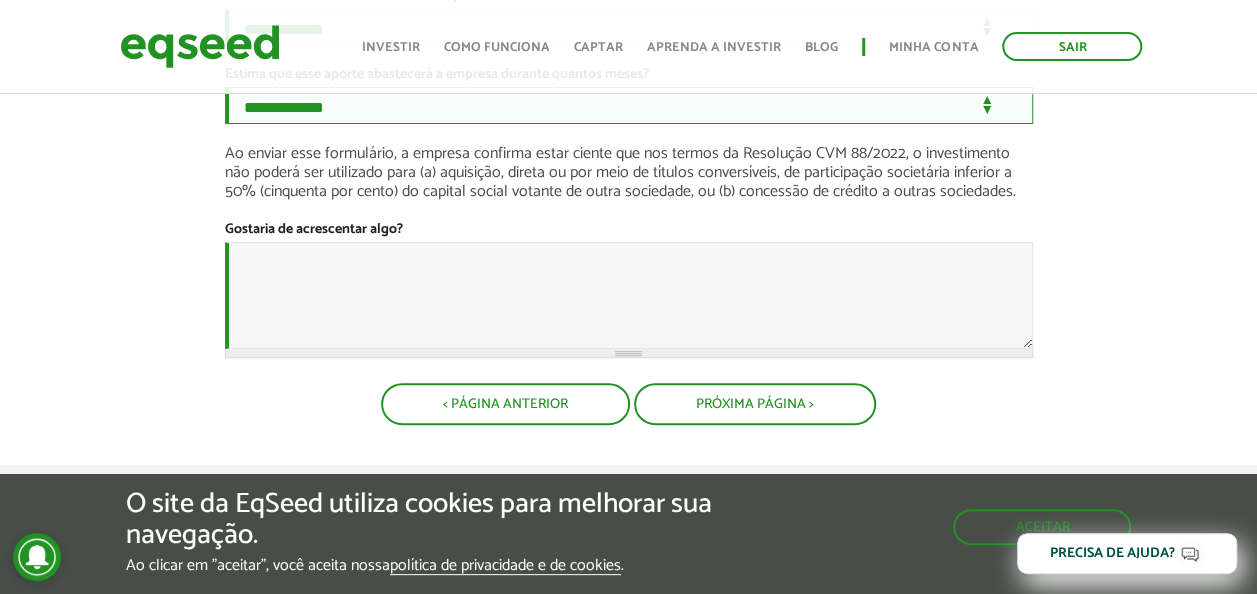 scroll, scrollTop: 300, scrollLeft: 0, axis: vertical 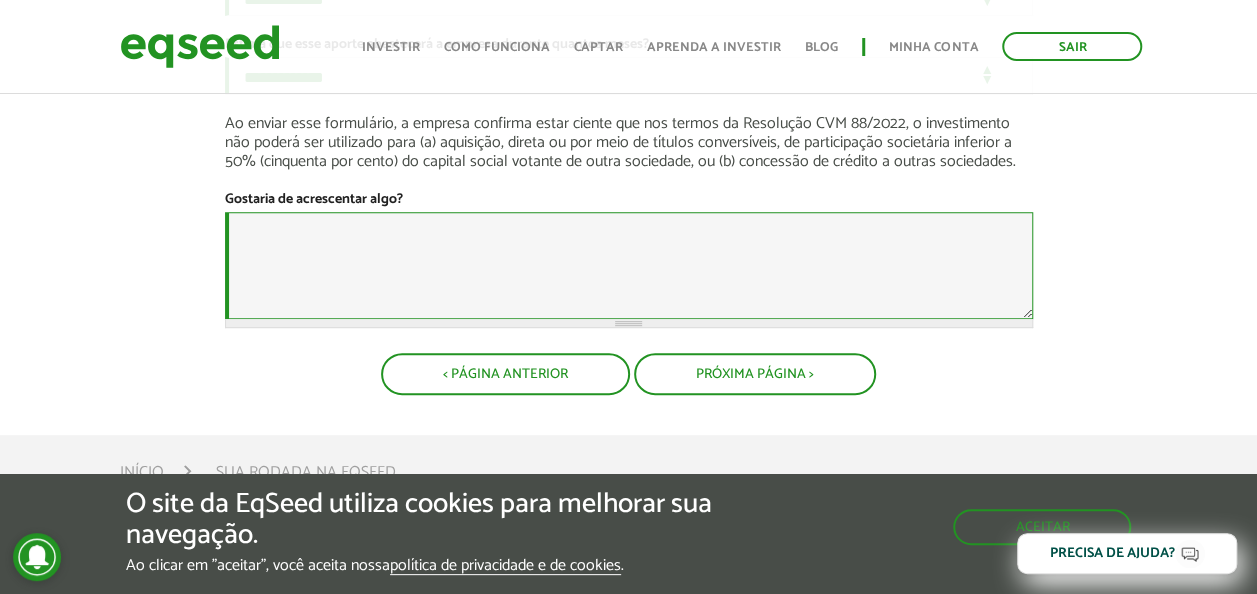 click on "Gostaria de acrescentar algo?" at bounding box center (629, 265) 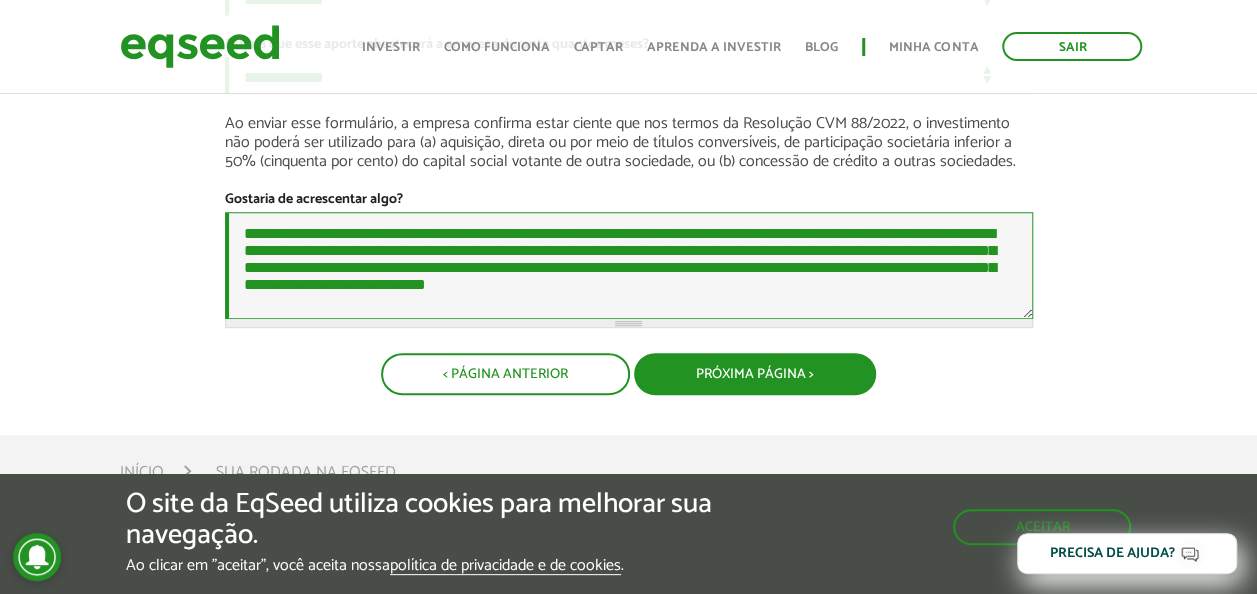 type on "**********" 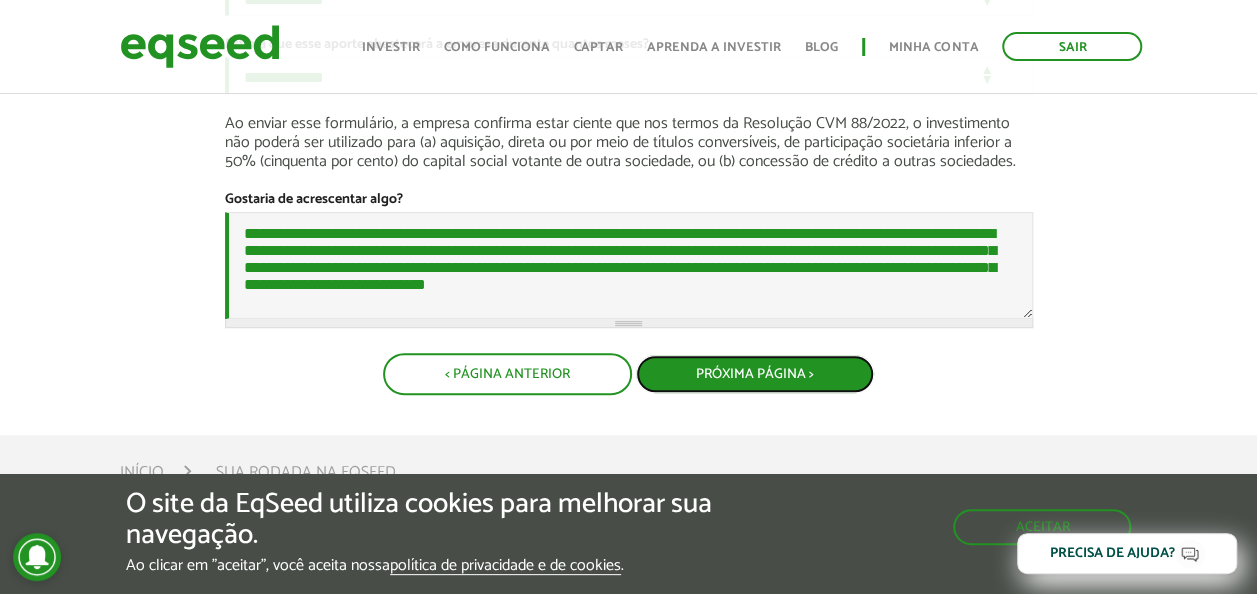 click on "Próxima Página >" at bounding box center [755, 374] 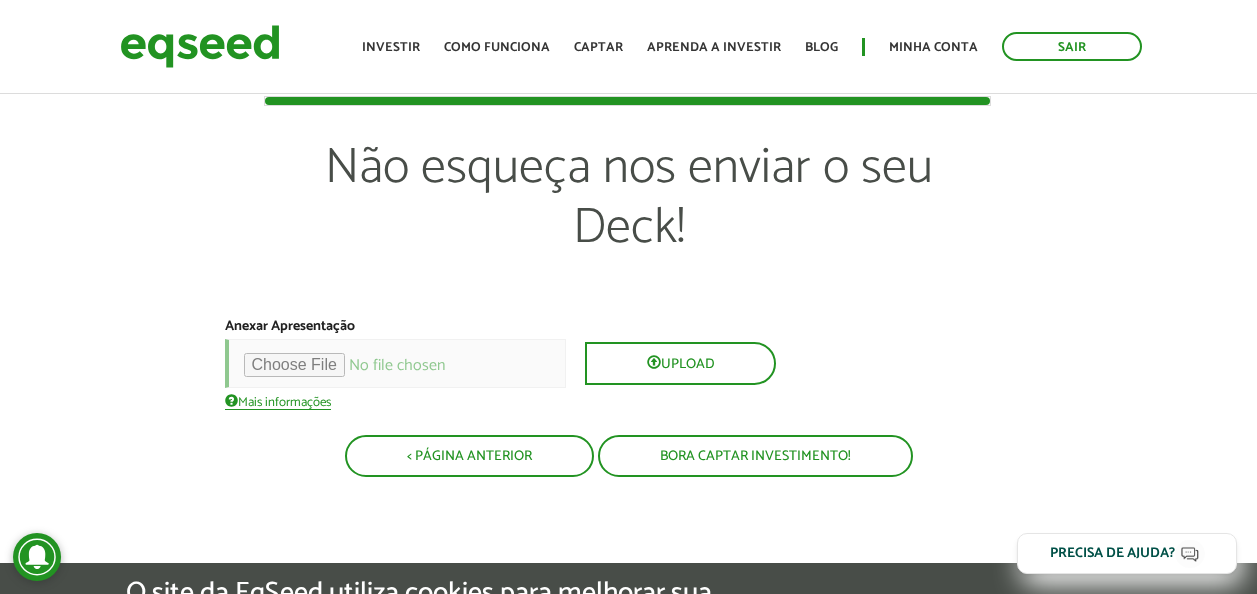scroll, scrollTop: 0, scrollLeft: 0, axis: both 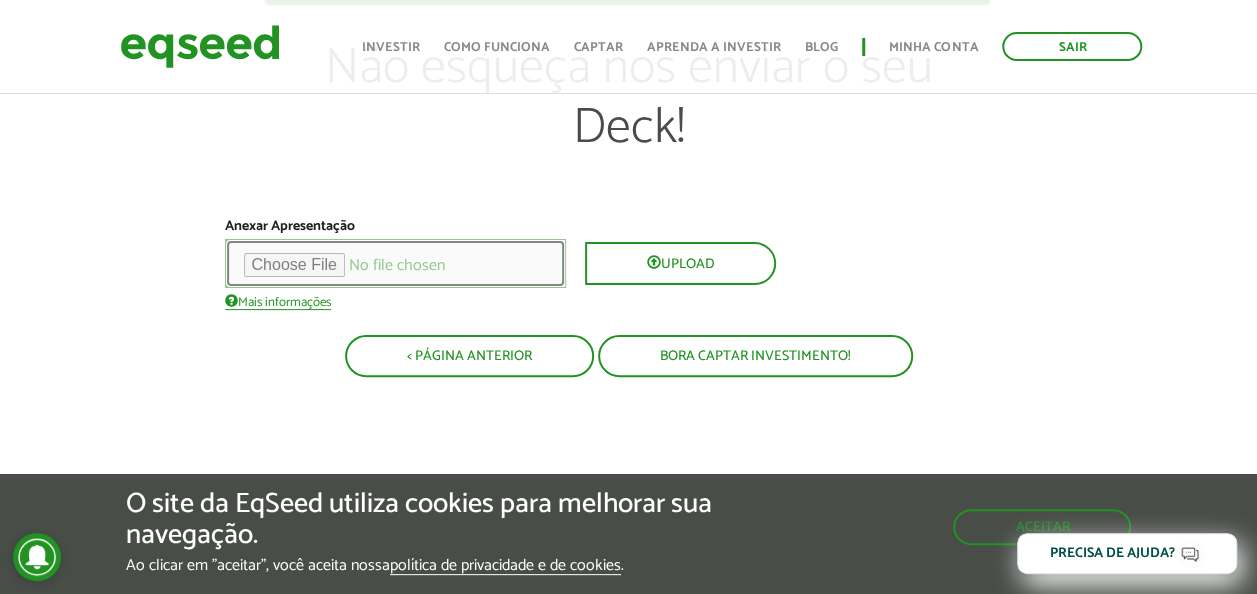 click at bounding box center (395, 263) 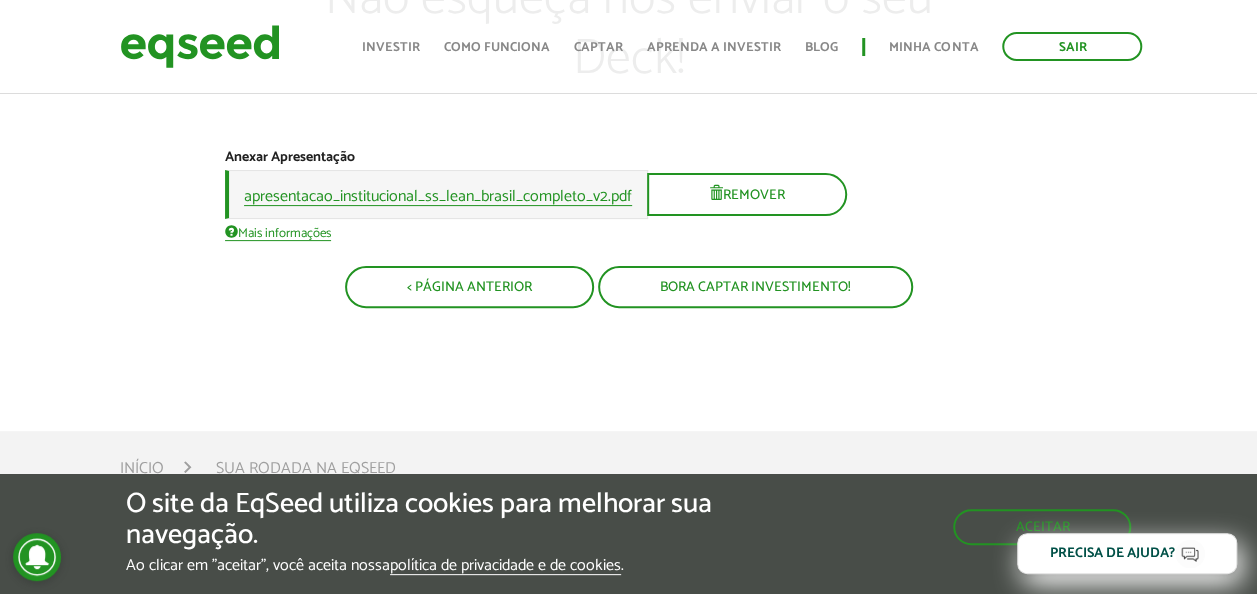 scroll, scrollTop: 200, scrollLeft: 0, axis: vertical 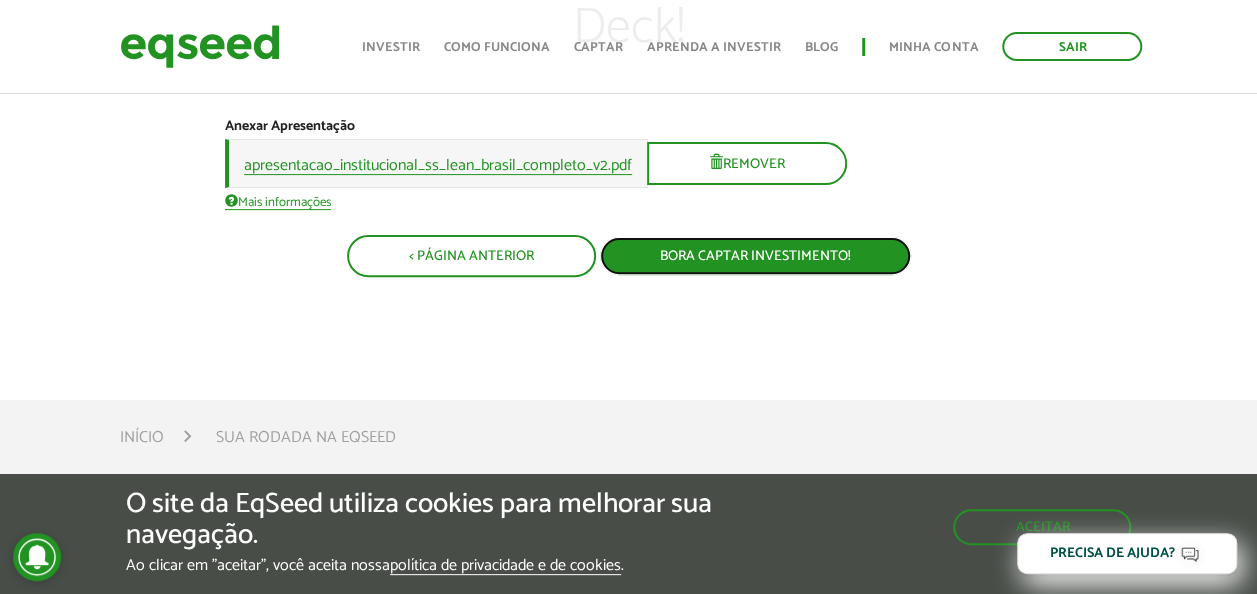 click on "Bora captar investimento!" at bounding box center (755, 256) 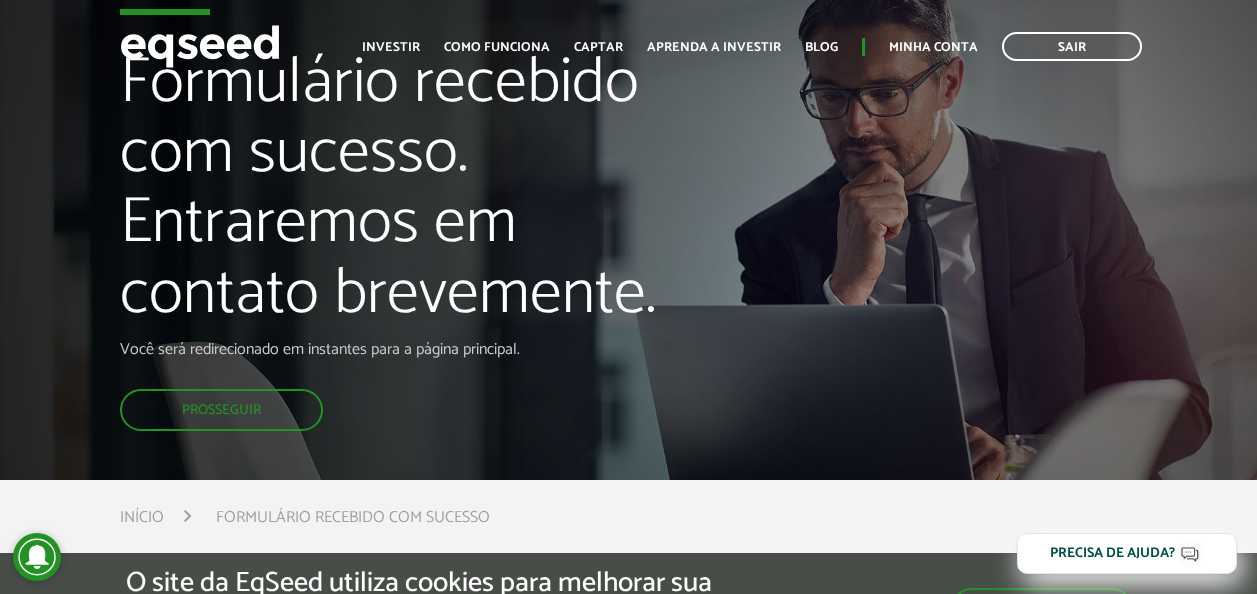 scroll, scrollTop: 0, scrollLeft: 0, axis: both 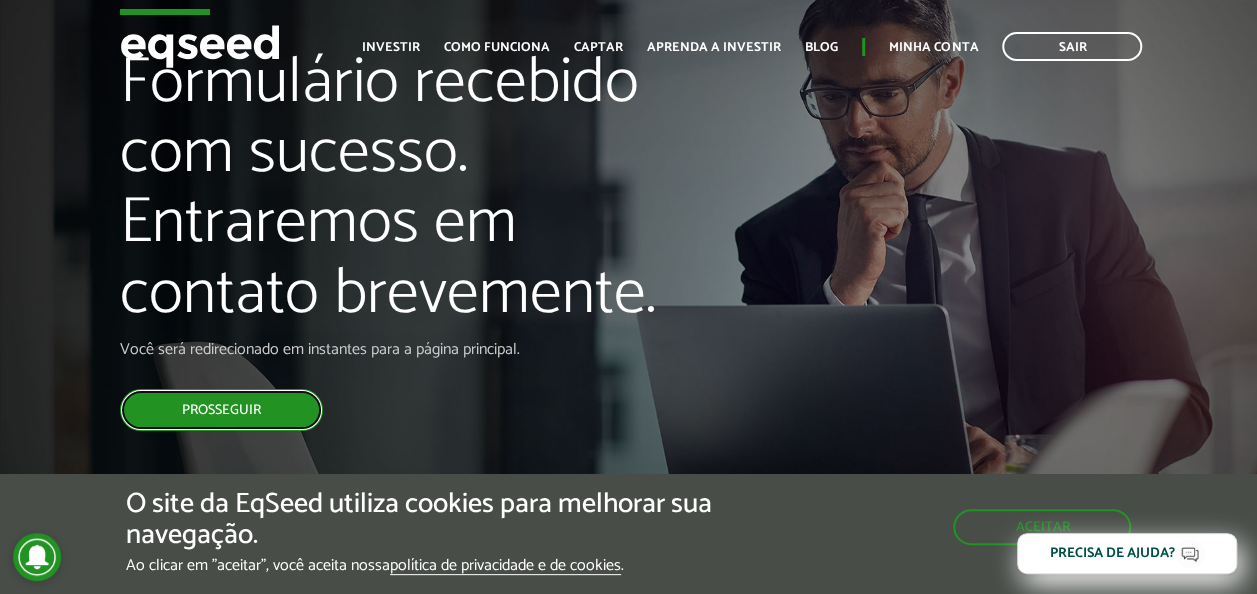 click on "Prosseguir" at bounding box center [221, 410] 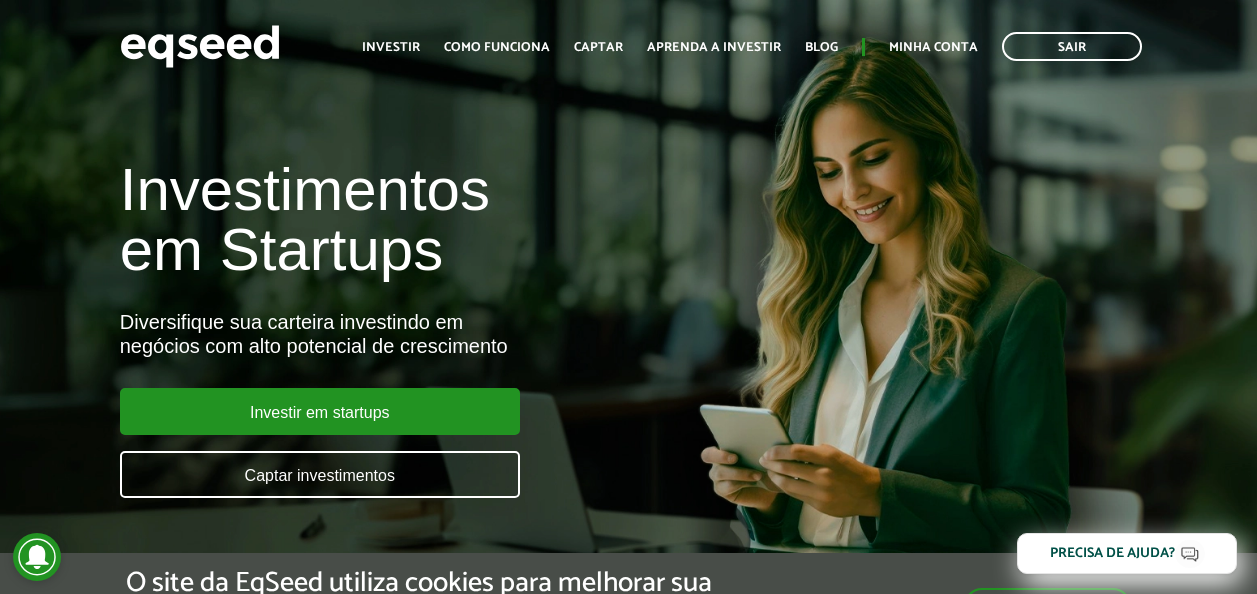 scroll, scrollTop: 0, scrollLeft: 0, axis: both 